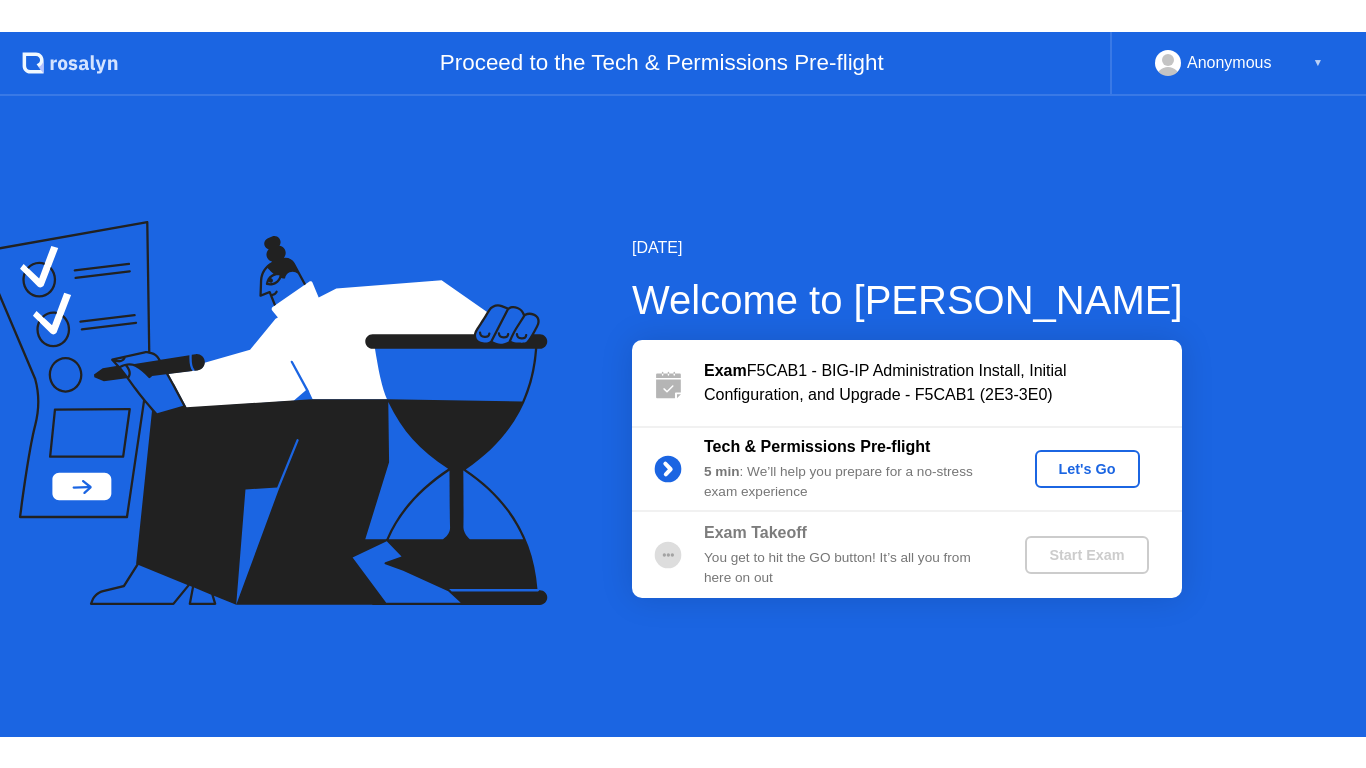 scroll, scrollTop: 0, scrollLeft: 0, axis: both 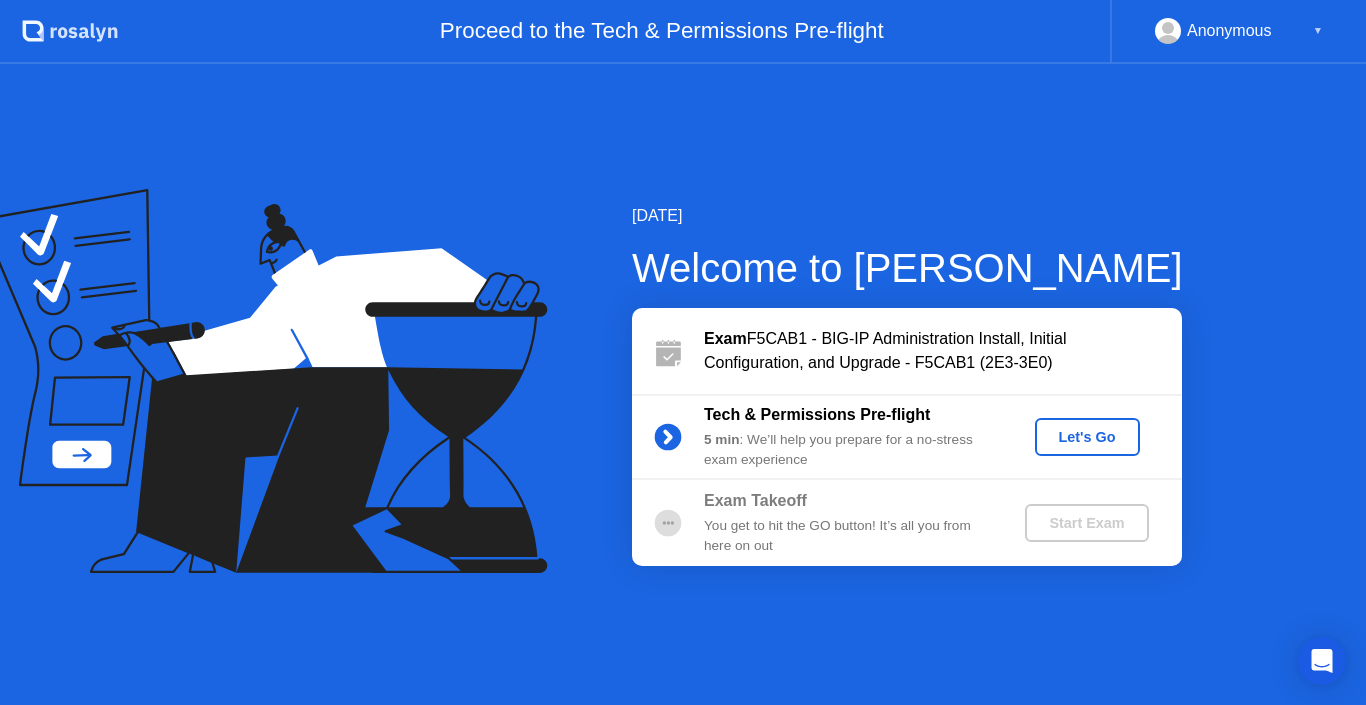 click on "Let's Go" 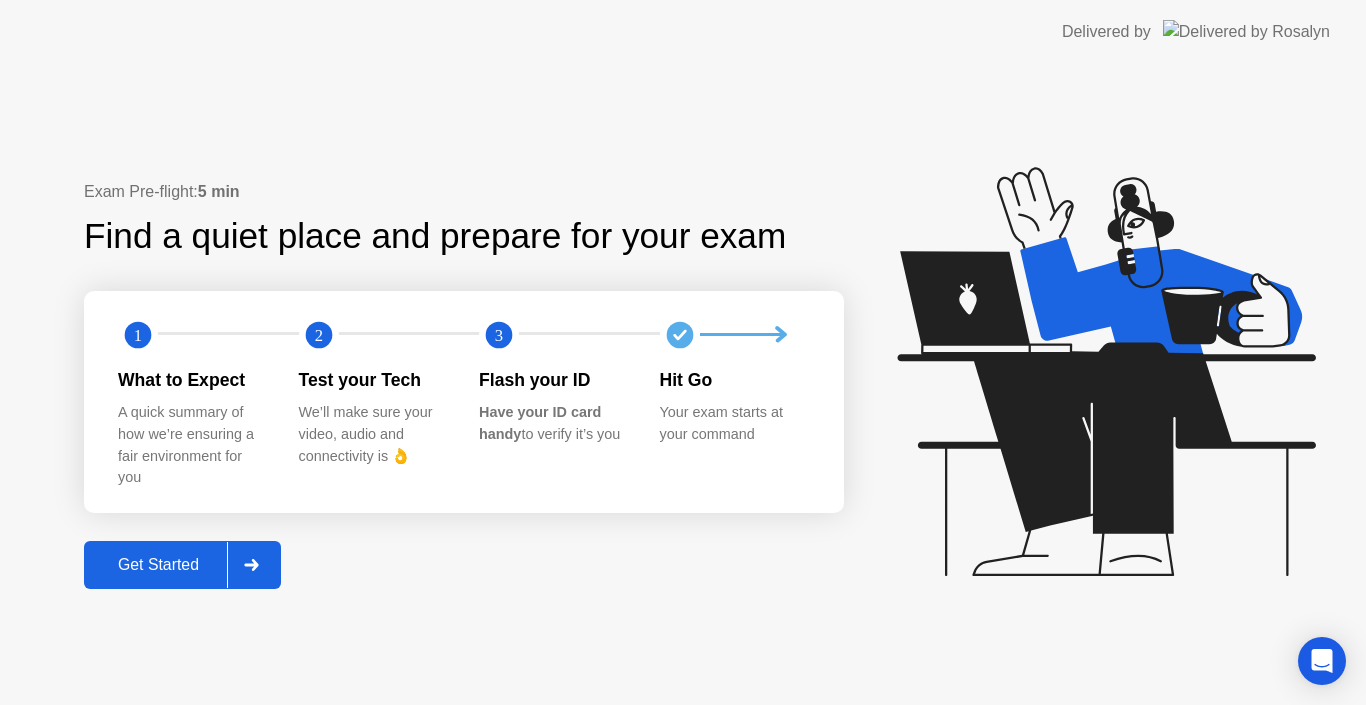click on "Get Started" 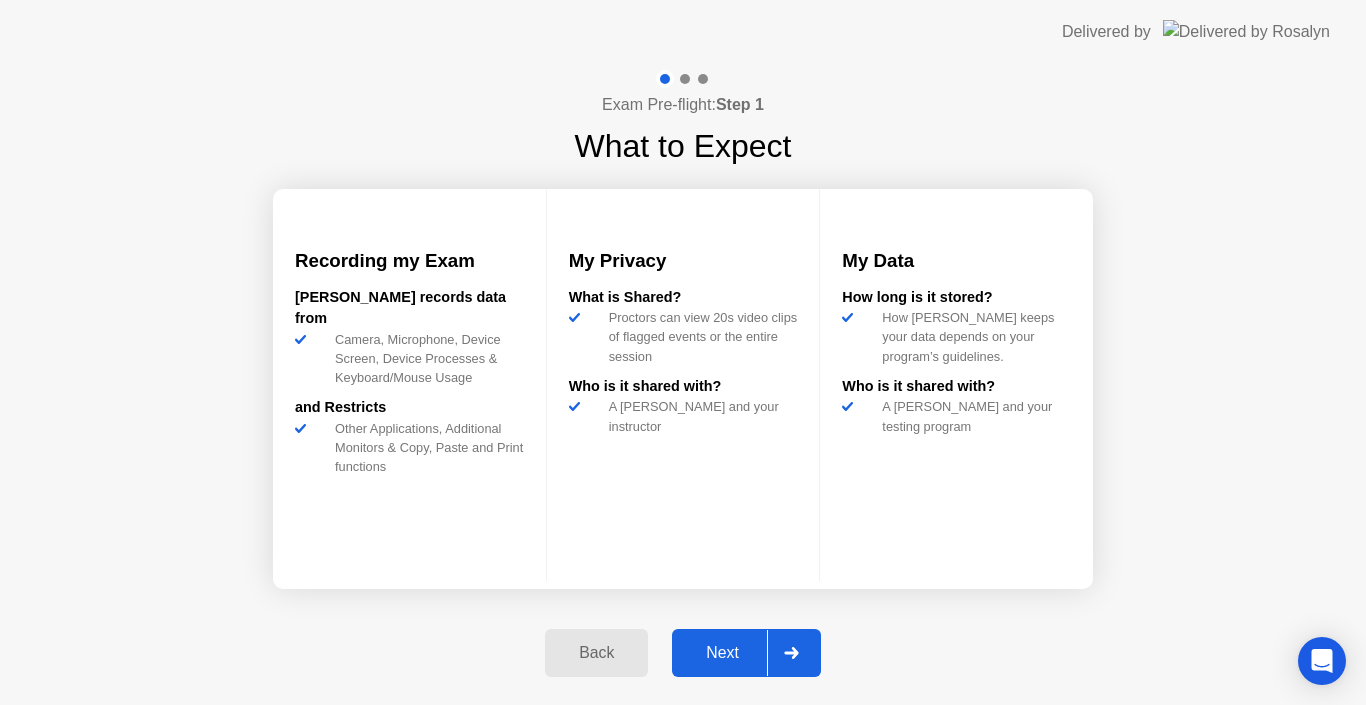 drag, startPoint x: 702, startPoint y: 656, endPoint x: 359, endPoint y: 626, distance: 344.30945 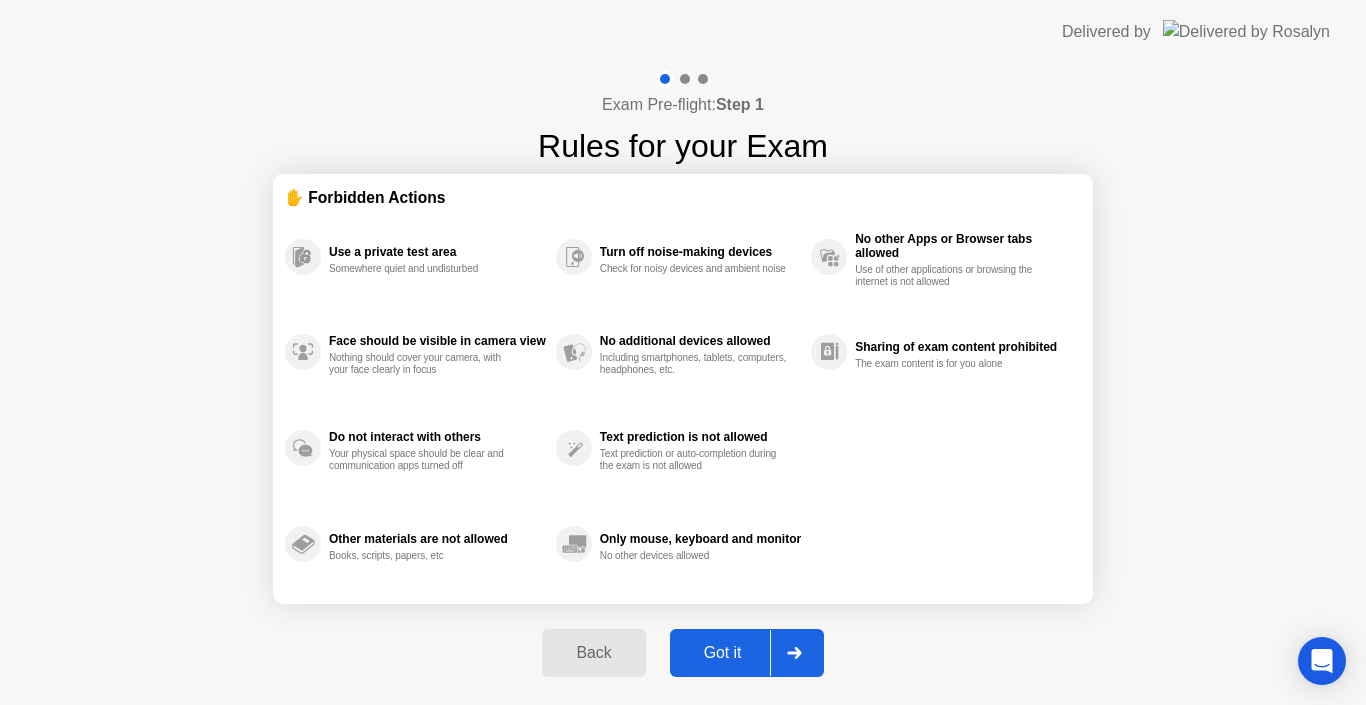 click on "Use a private test area Somewhere quiet and undisturbed" 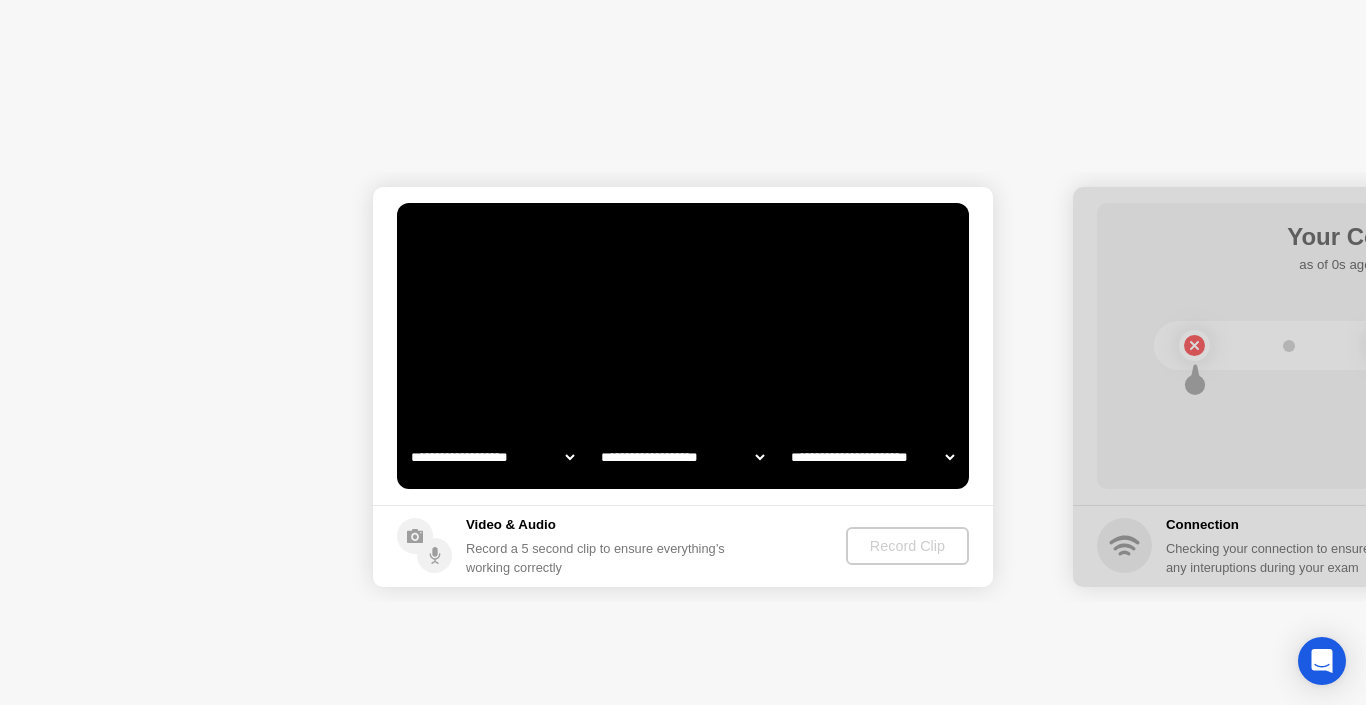 select on "**********" 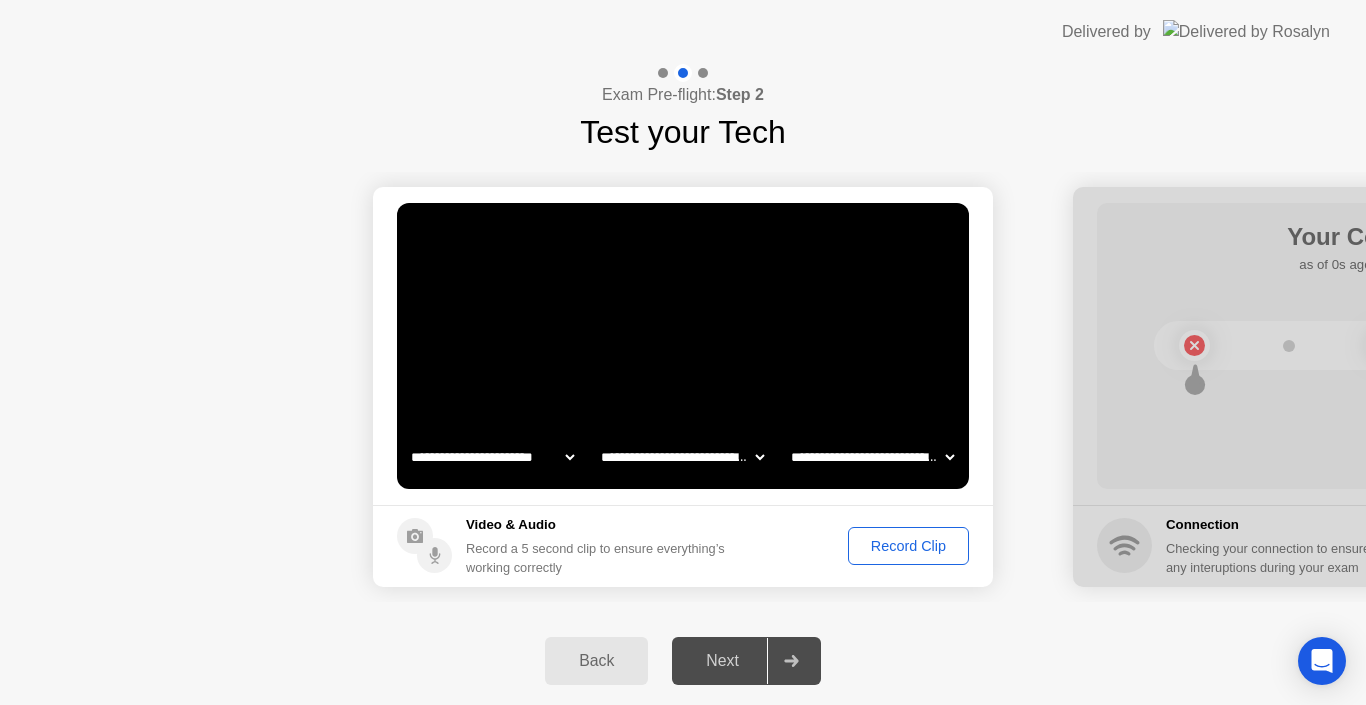 click on "Record Clip" 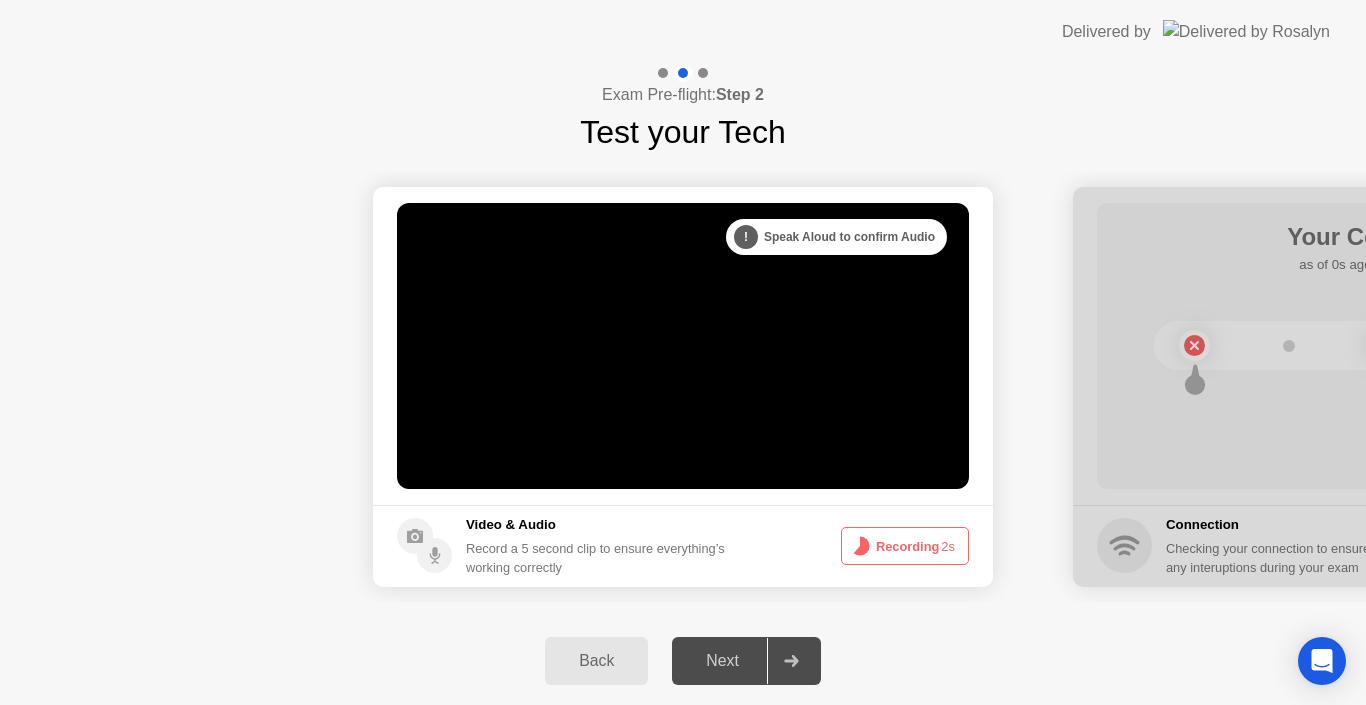 click on "Recording  2s" 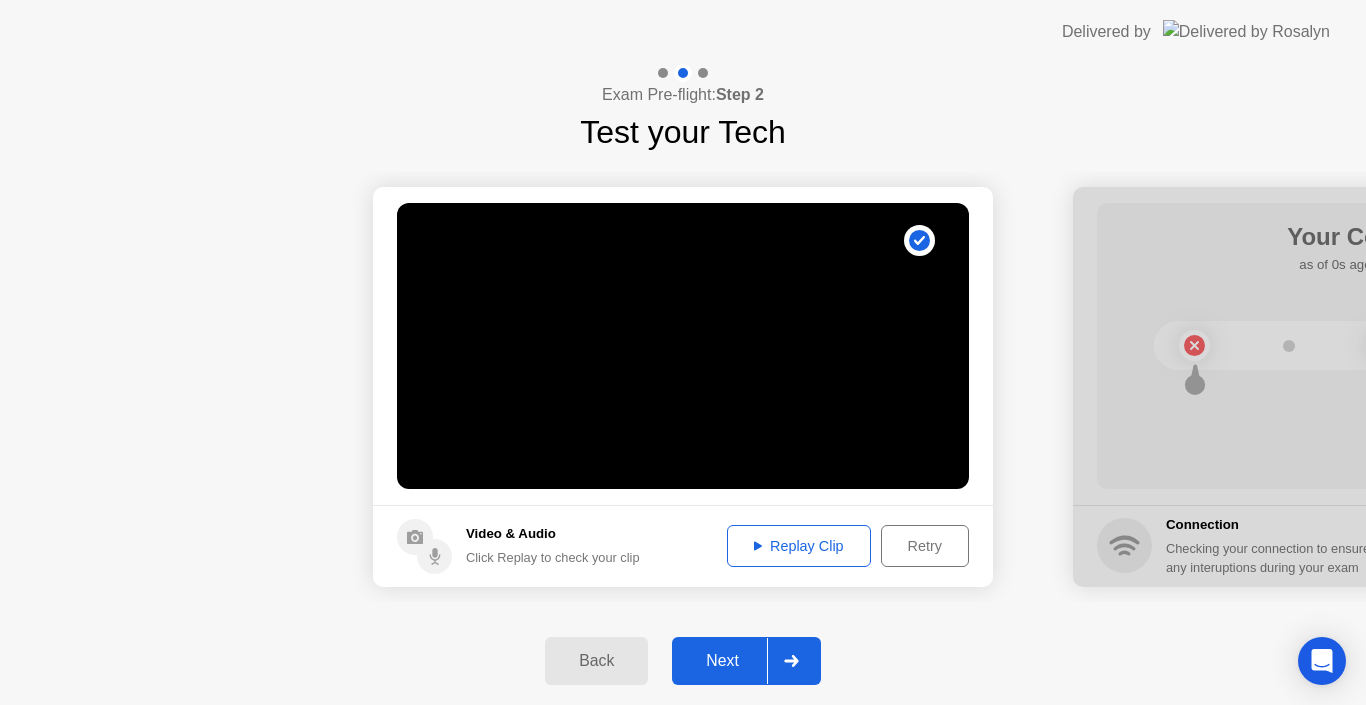 click on "Replay Clip" 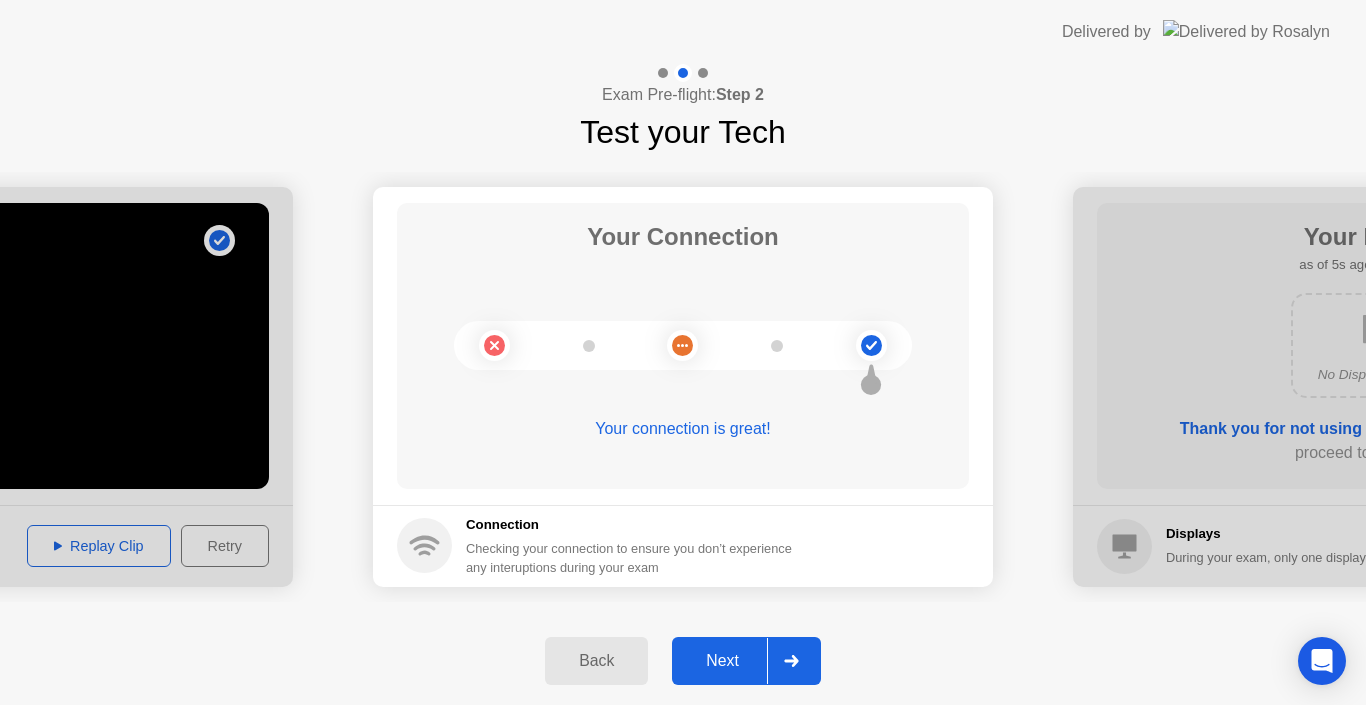 click on "Next" 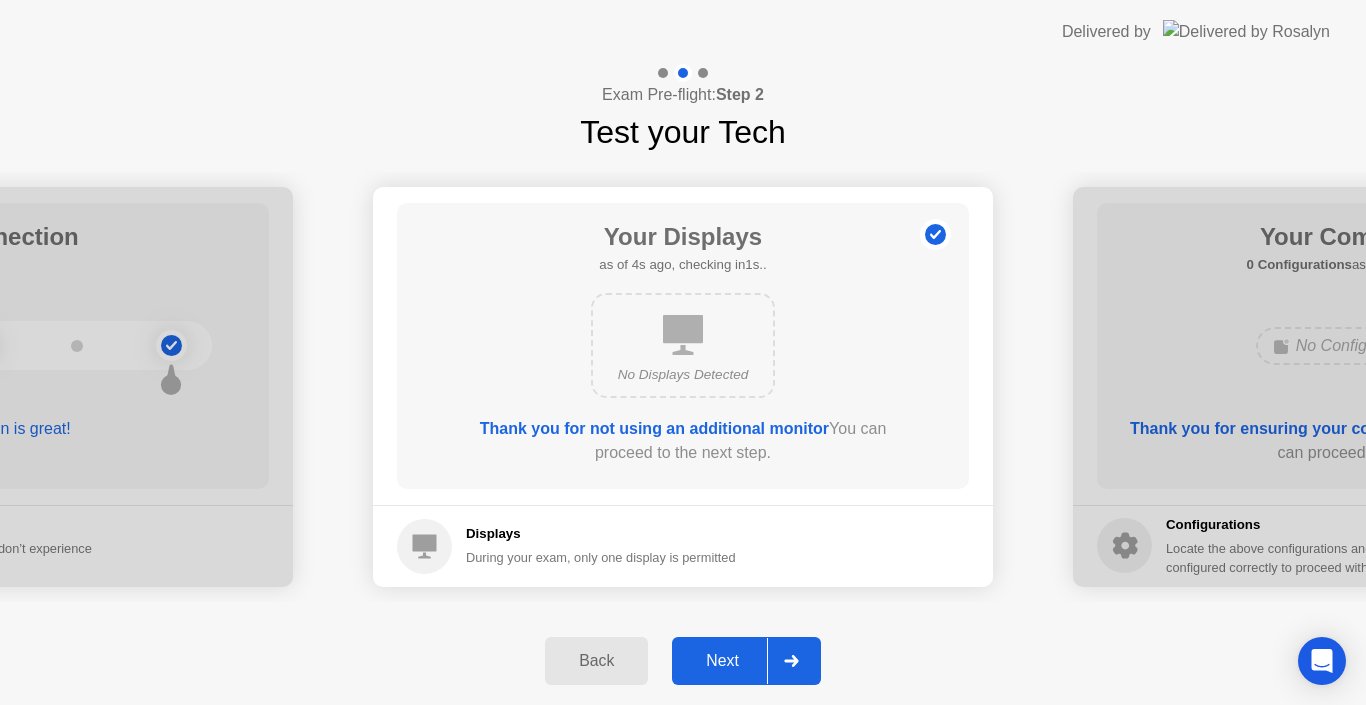 click on "Next" 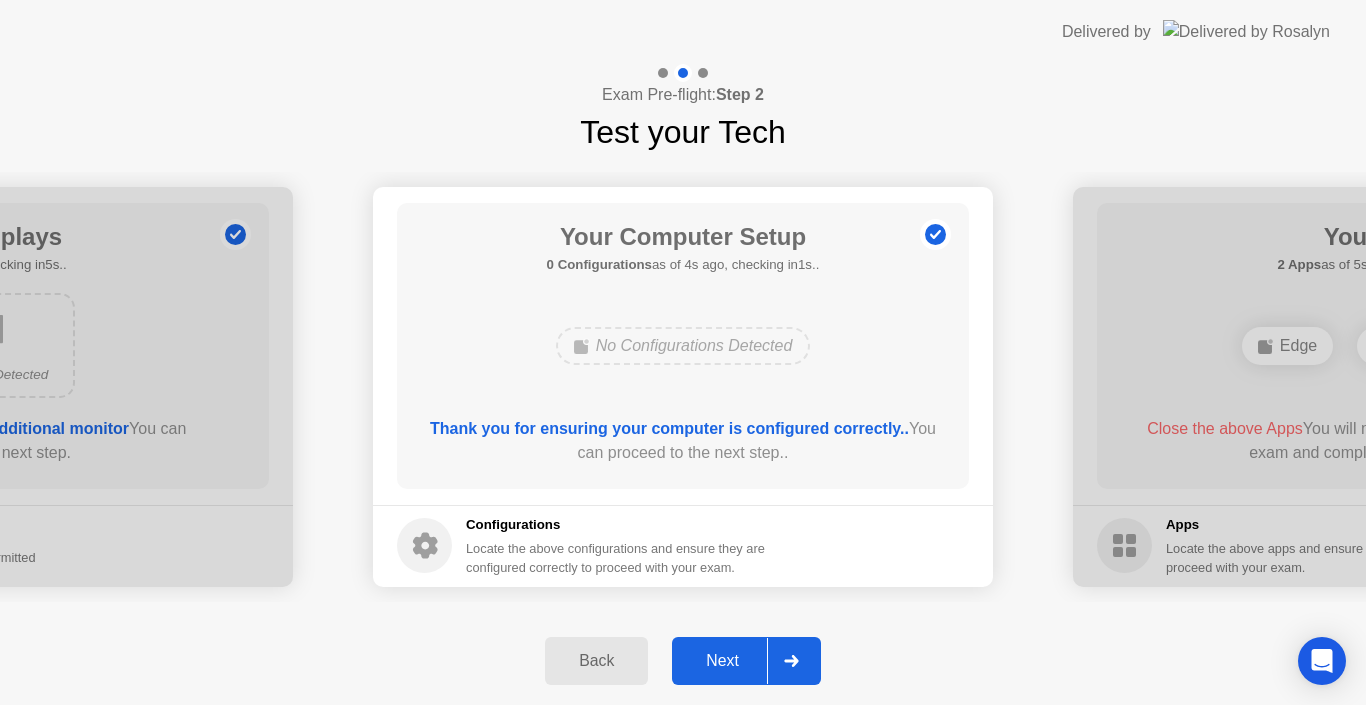 click on "Next" 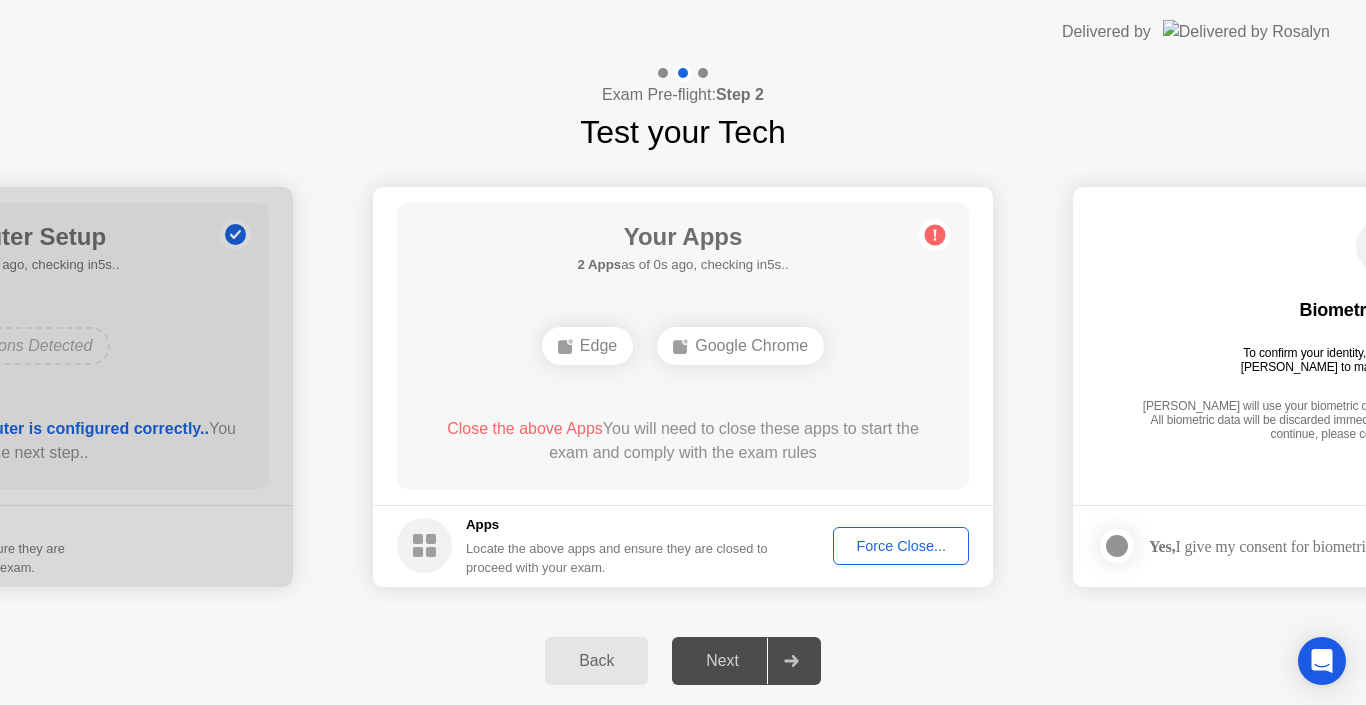 click on "Force Close..." 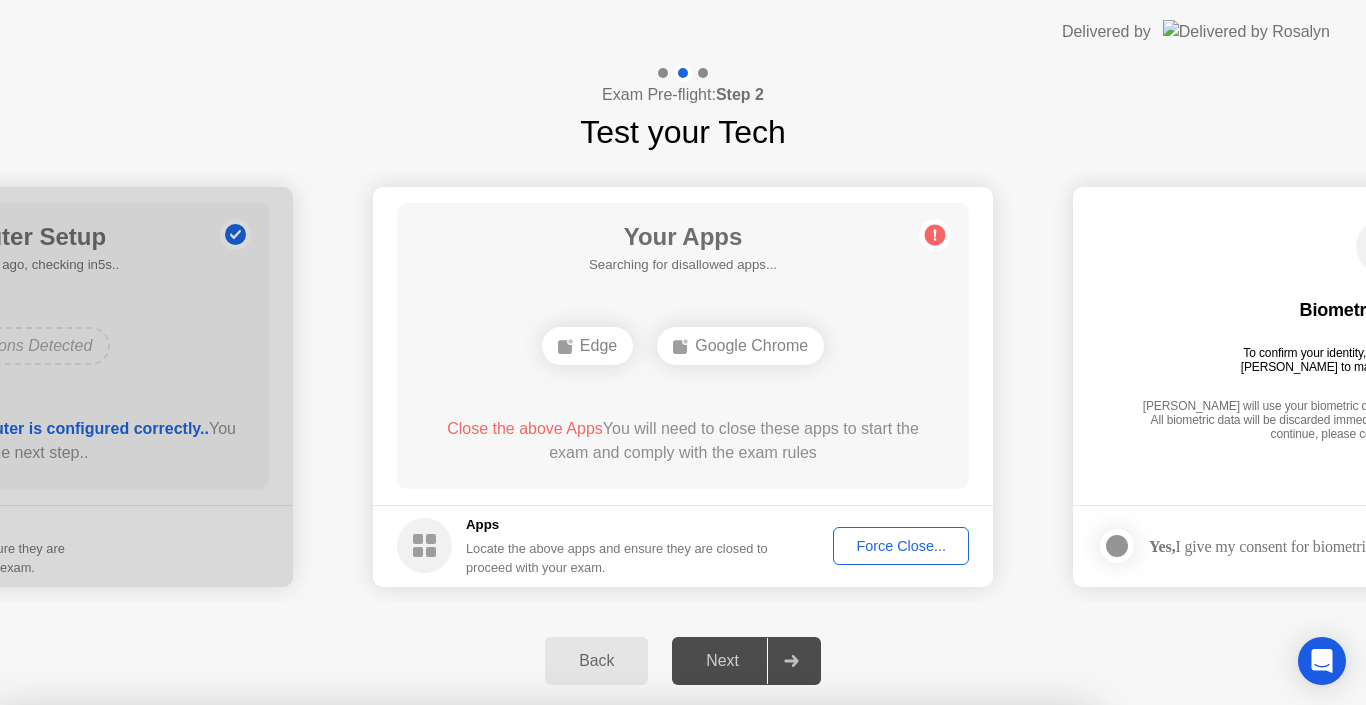 click on "Confirm" at bounding box center (613, 981) 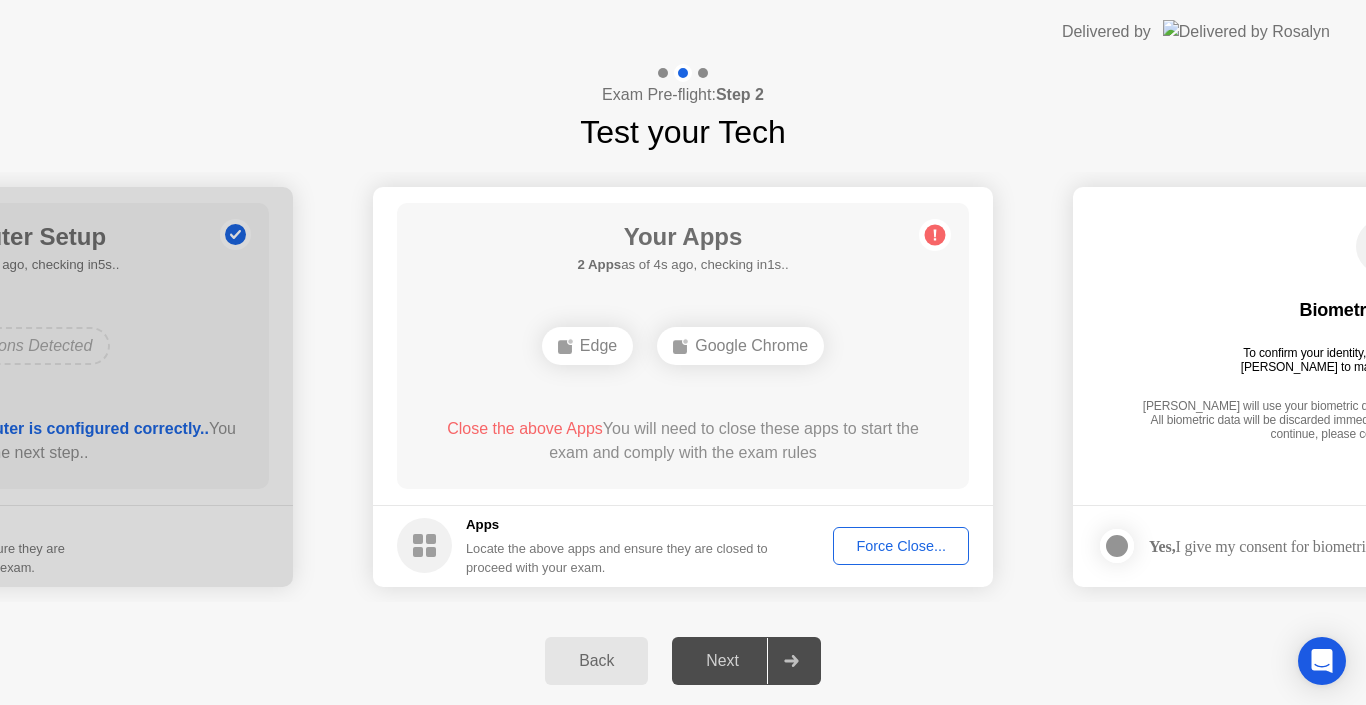 click on "Force Close..." 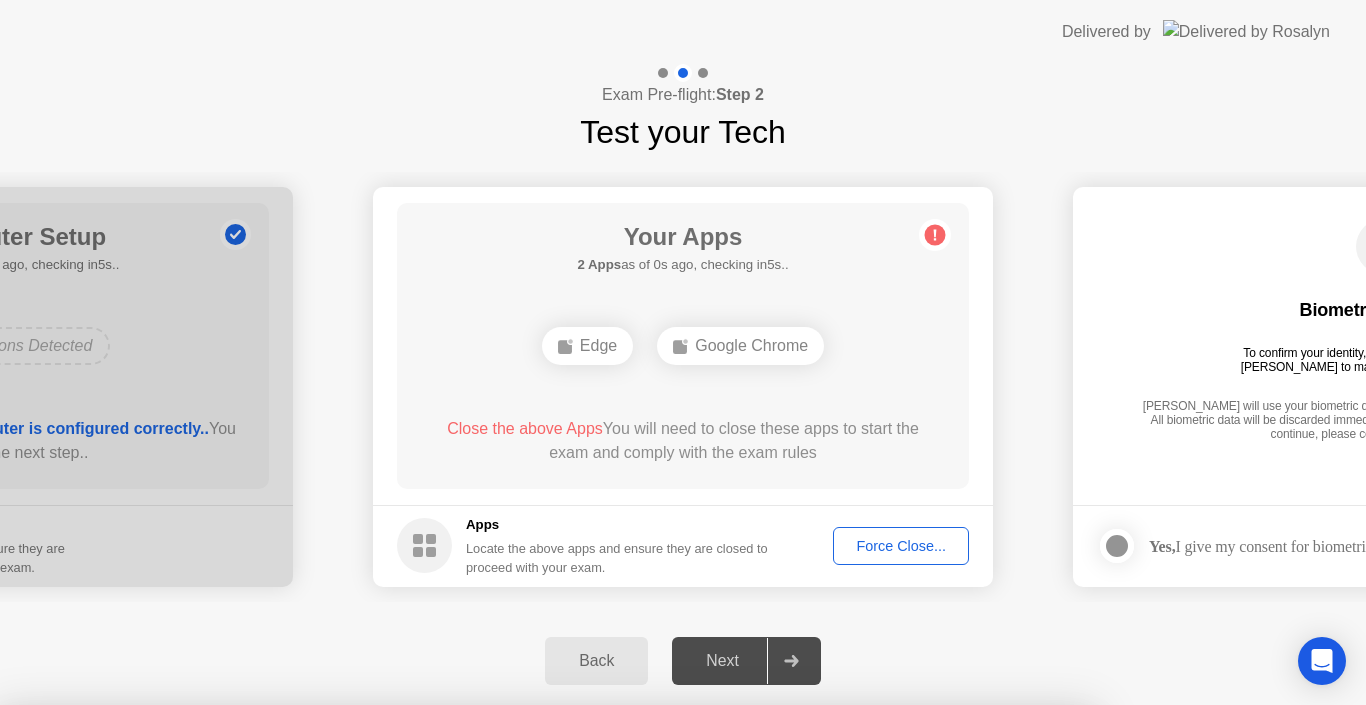 click on "Confirm" at bounding box center (613, 981) 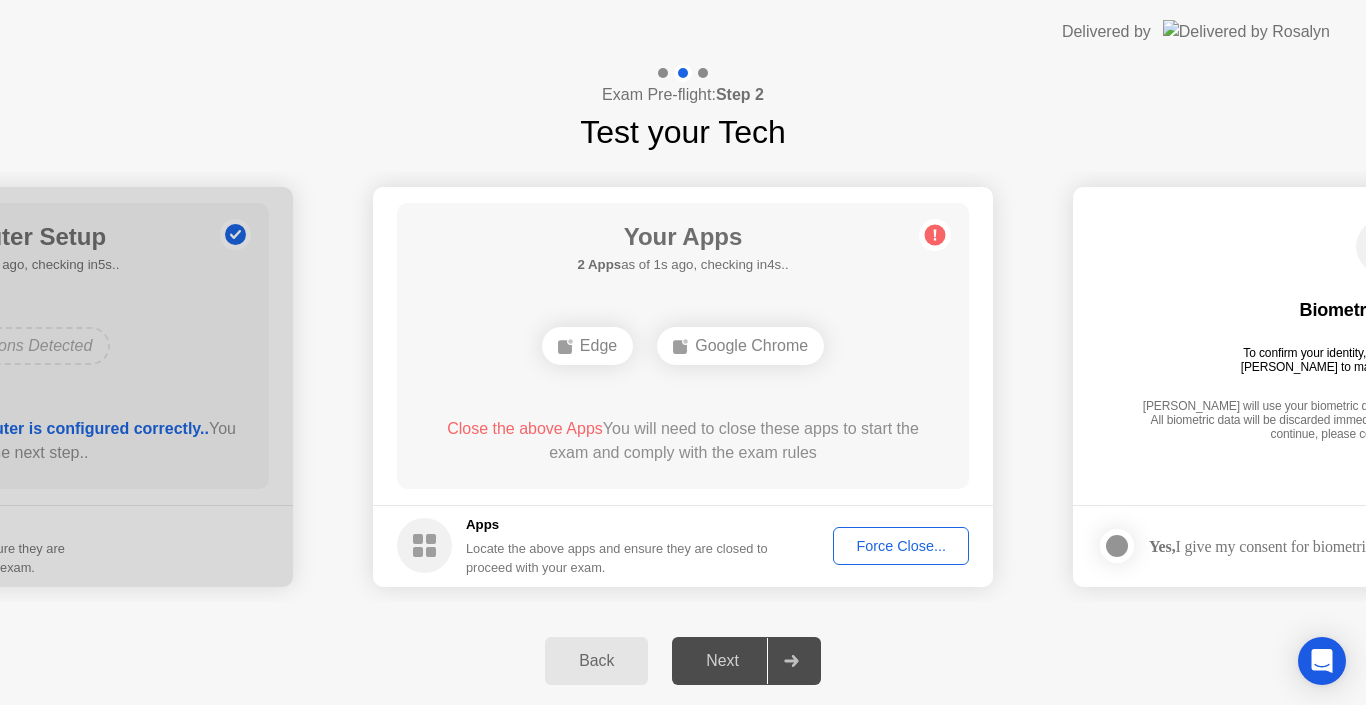 click on "Force Close..." 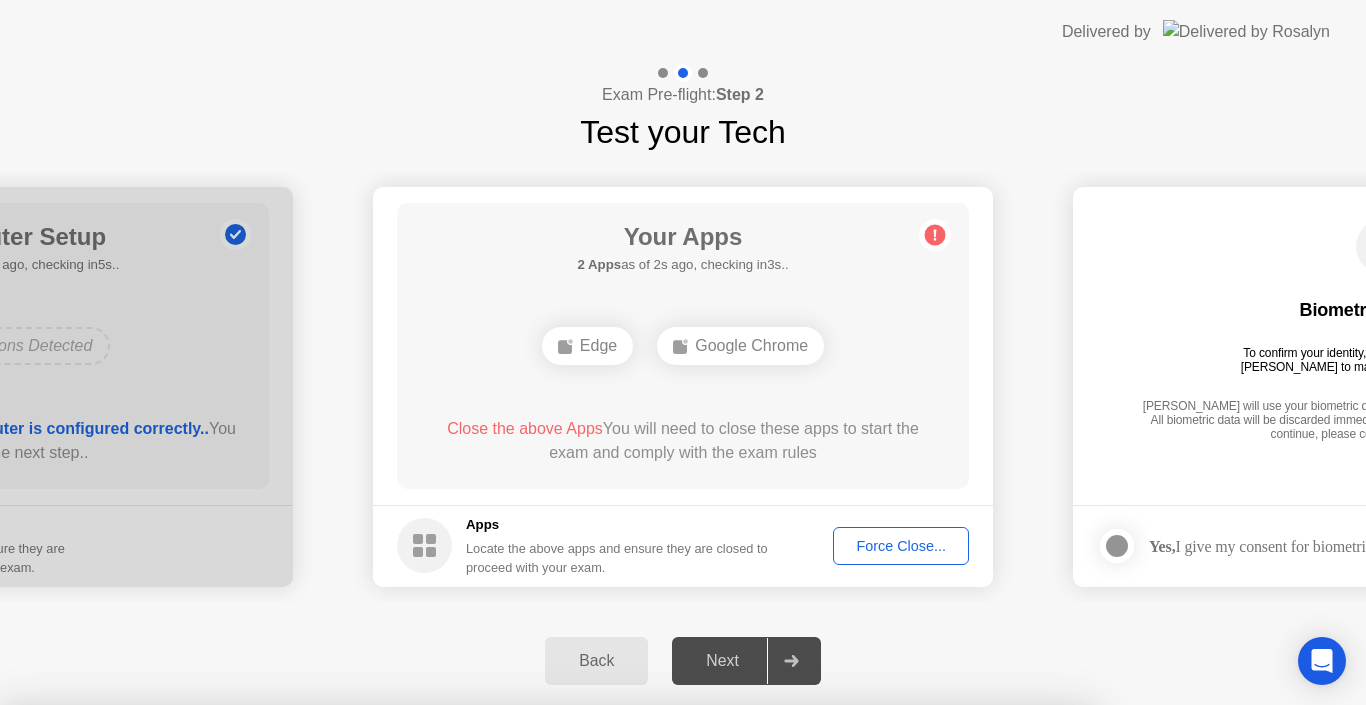 click on "Edge" at bounding box center (450, 914) 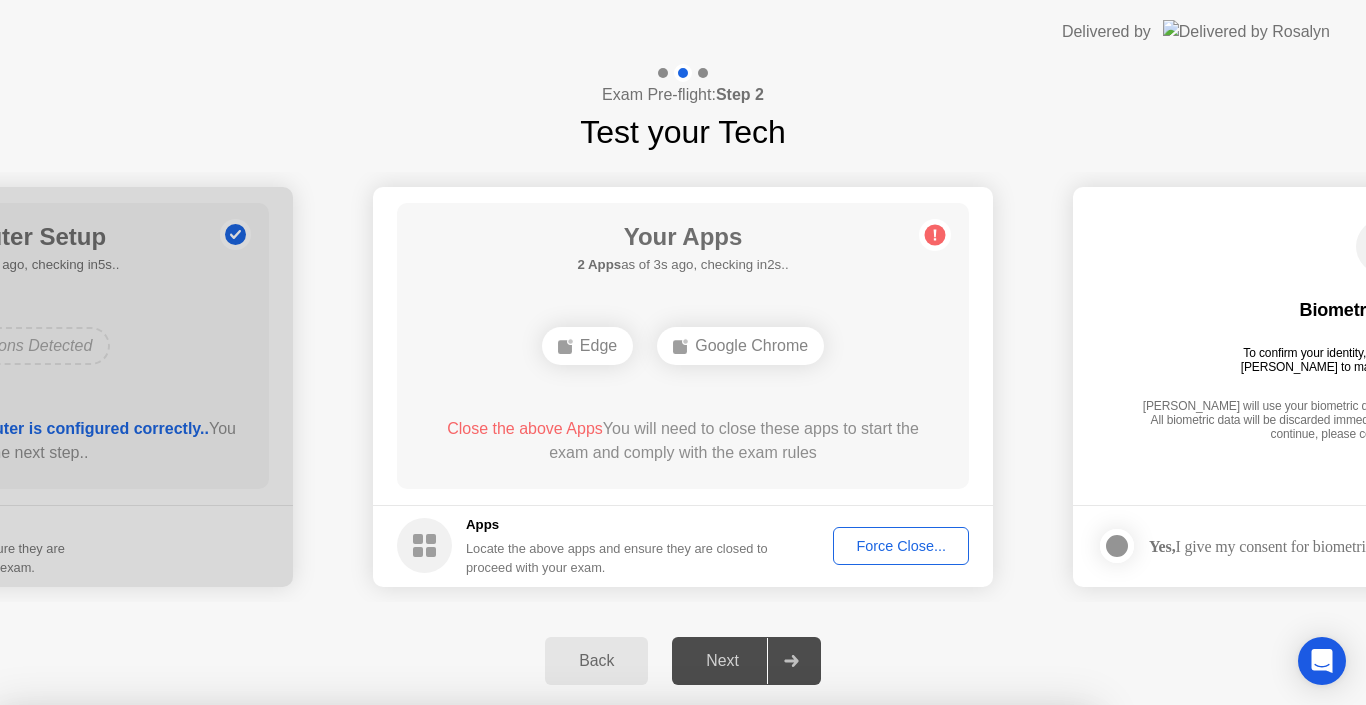 click on "Google Chrome" at bounding box center [604, 914] 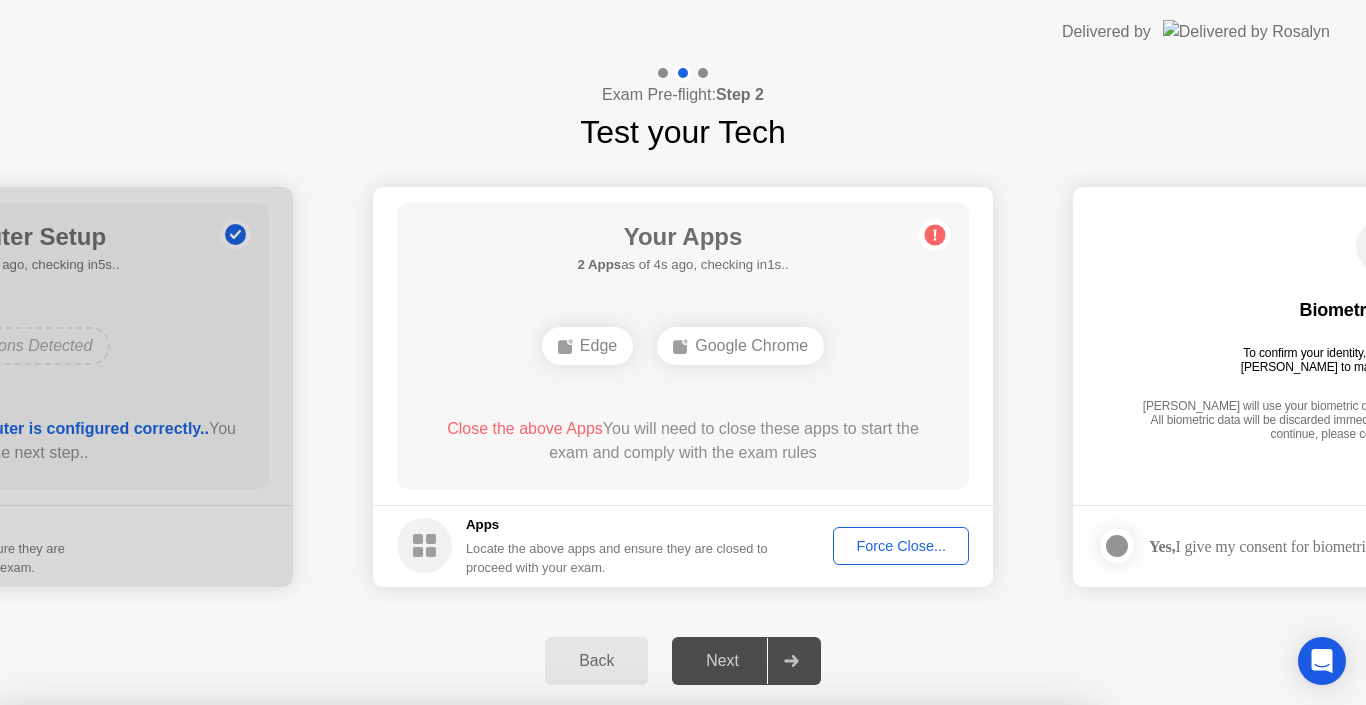 click on "Confirm" at bounding box center [613, 981] 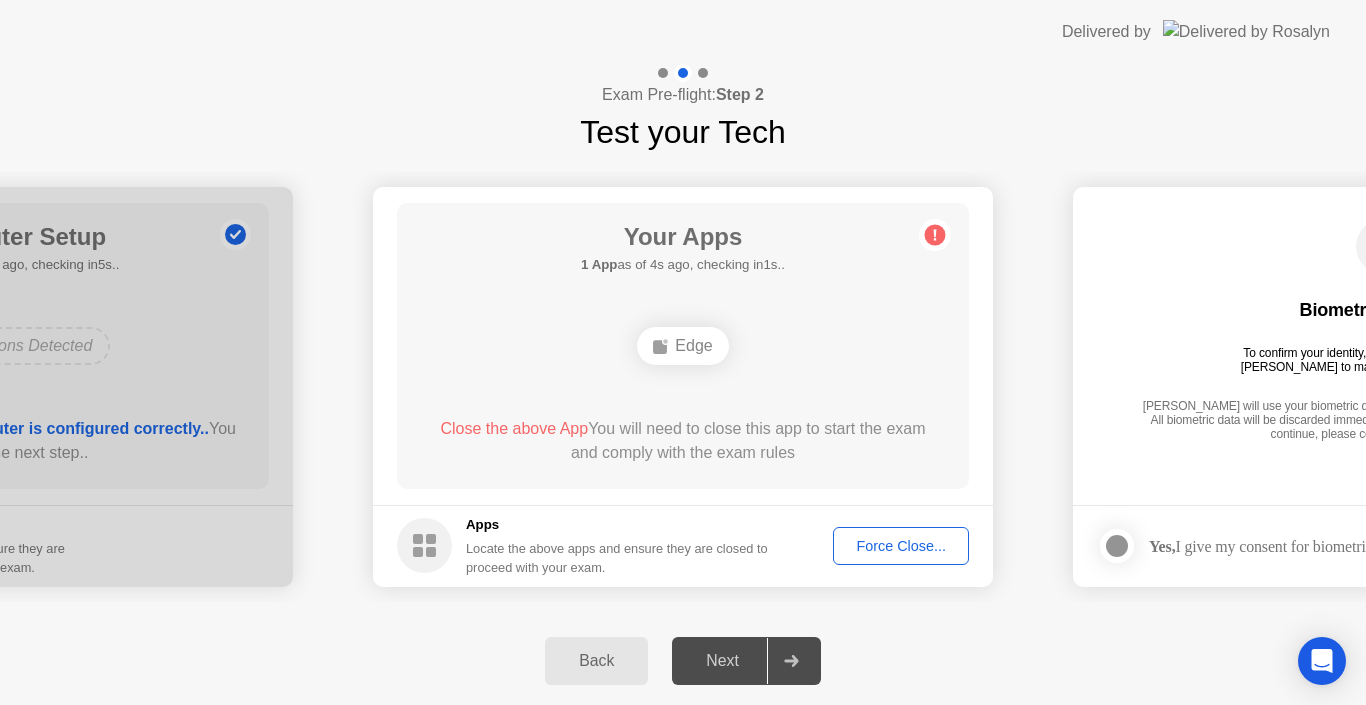 click on "Force Close..." 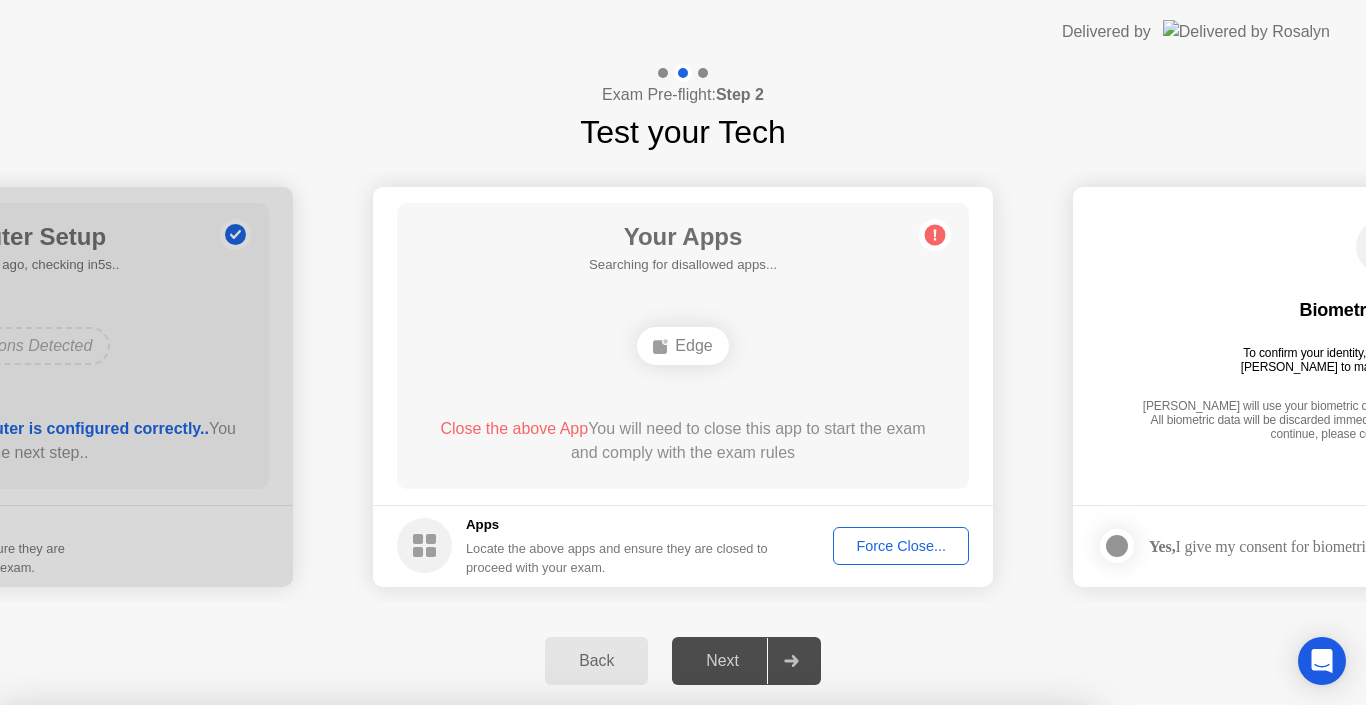 click on "Confirm" at bounding box center (613, 981) 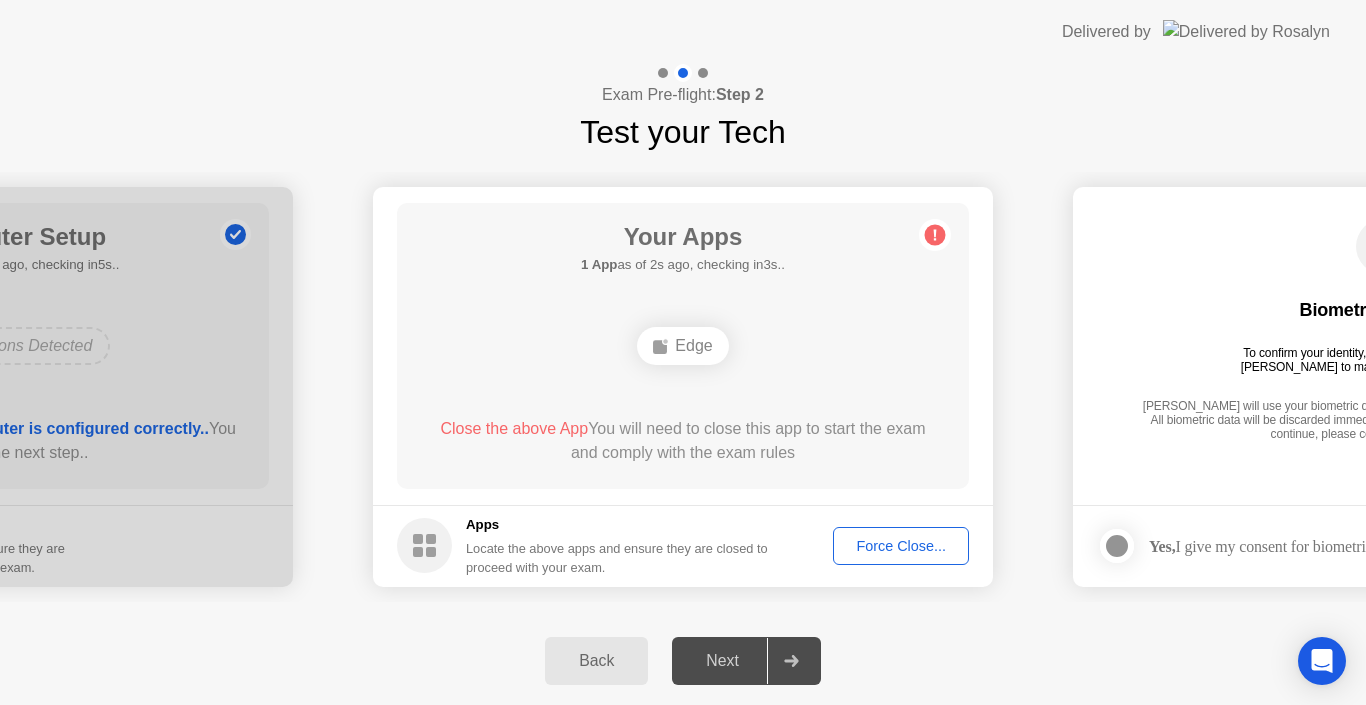 click on "Edge" 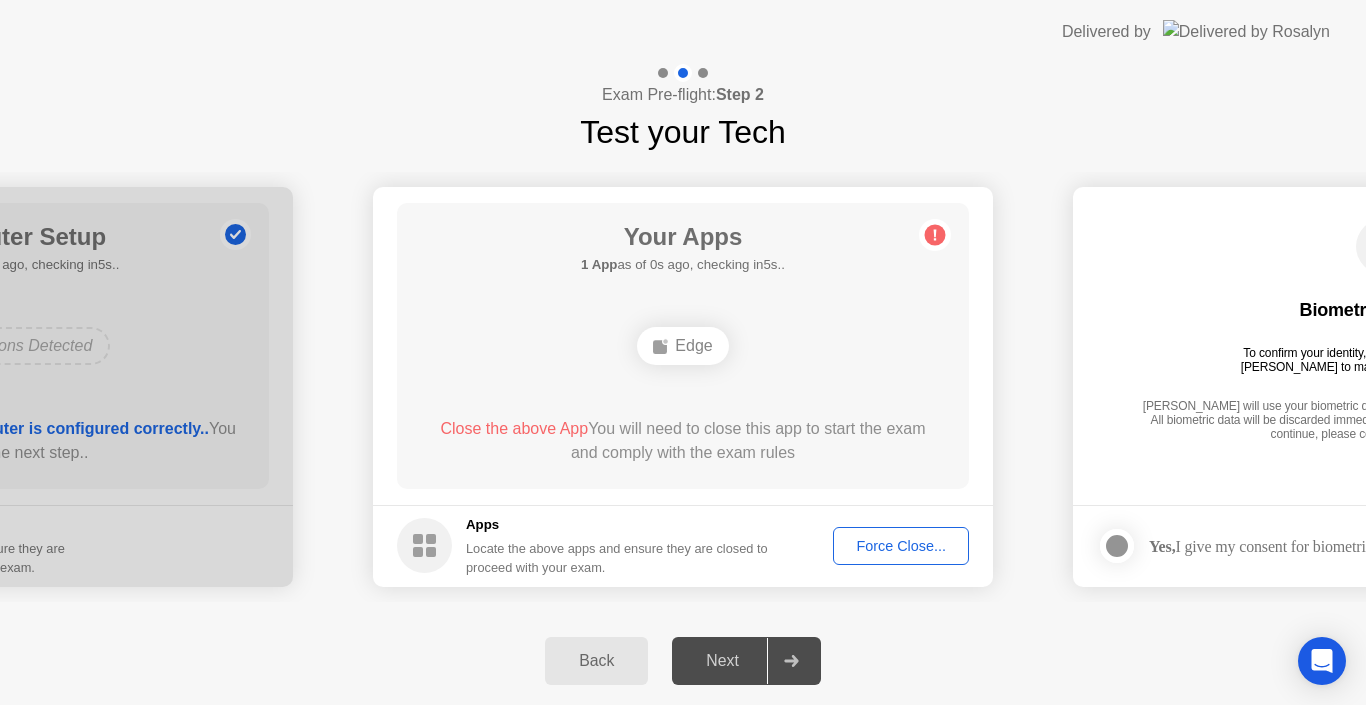 click on "Force Close..." 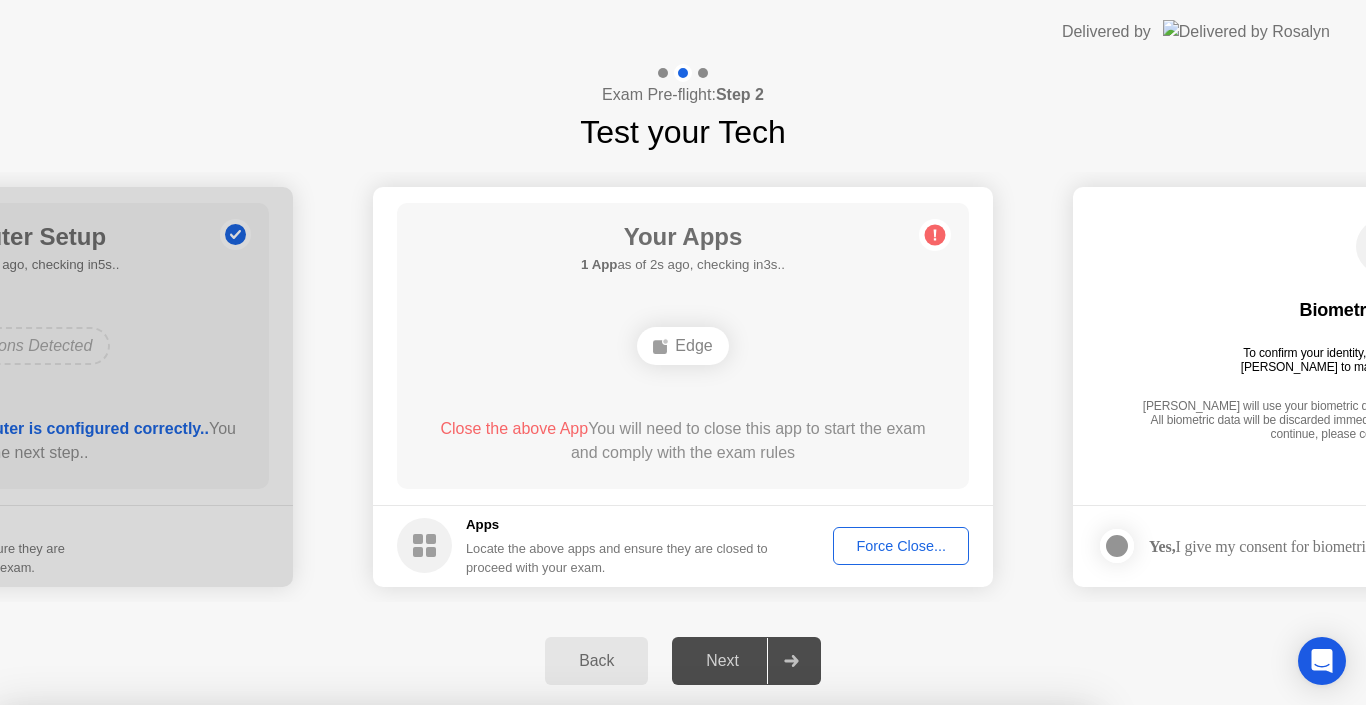 click on "Edge" at bounding box center (546, 914) 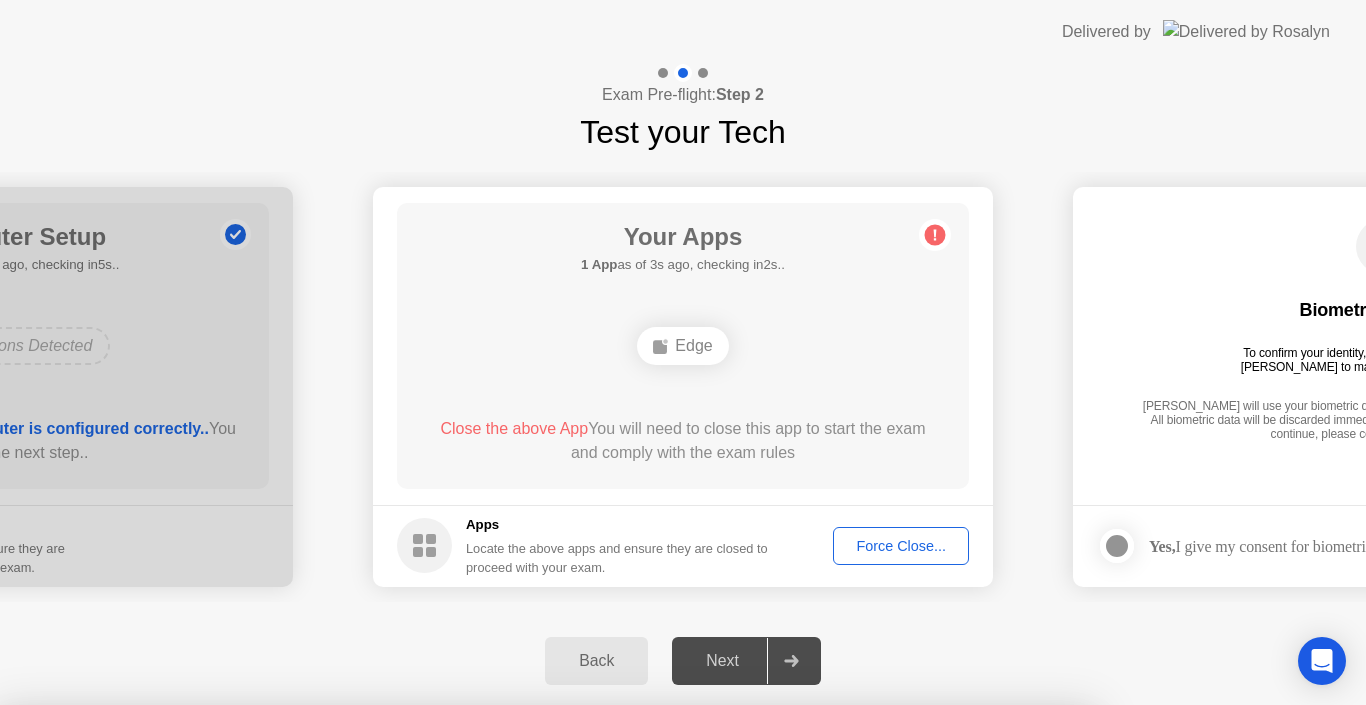 click on "Confirm" at bounding box center [613, 981] 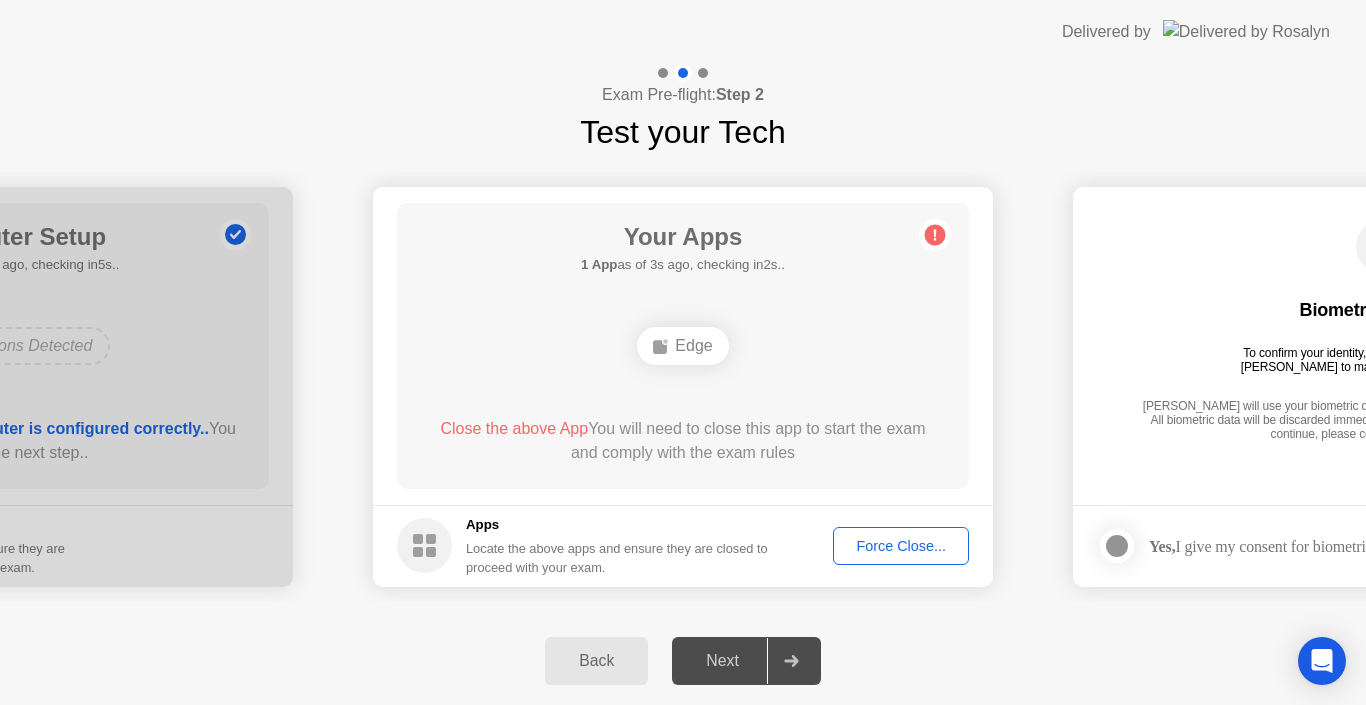 click on "Close the above App" 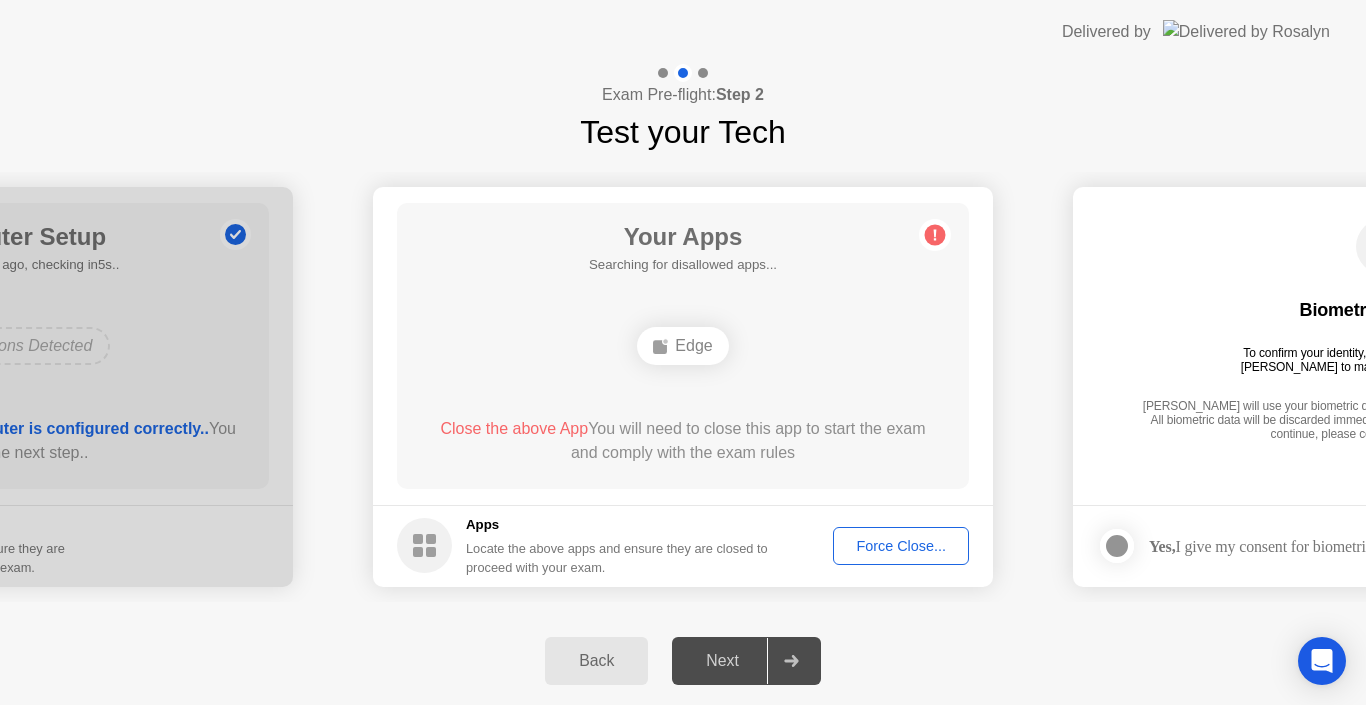 click on "**********" 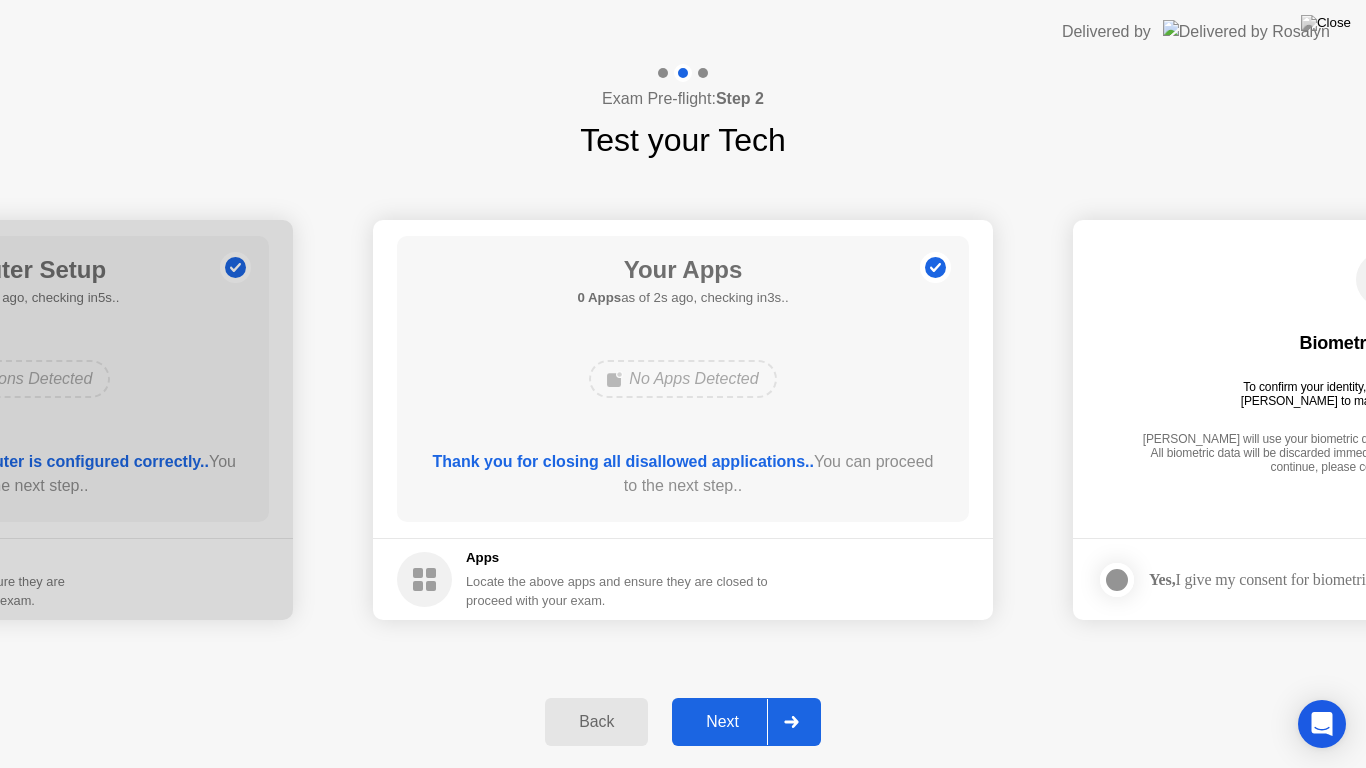 click on "Next" 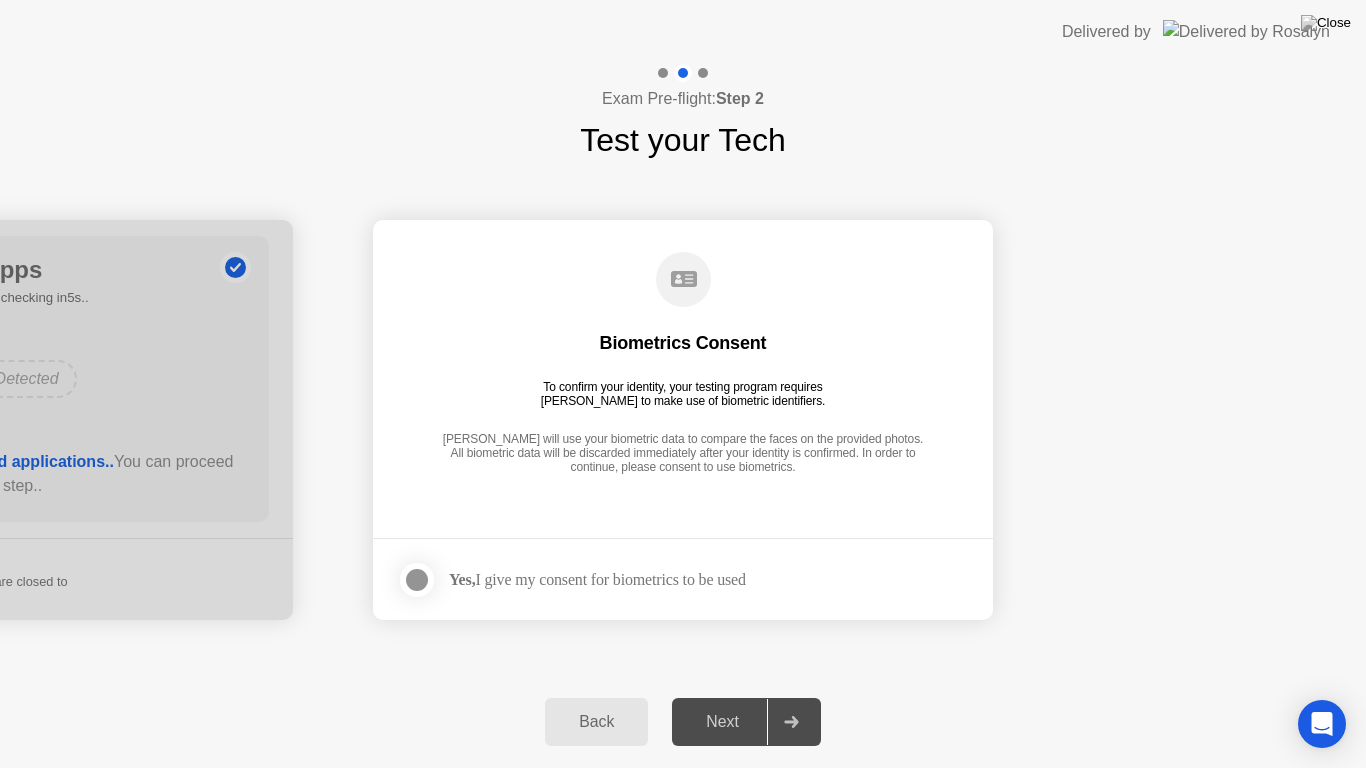 click 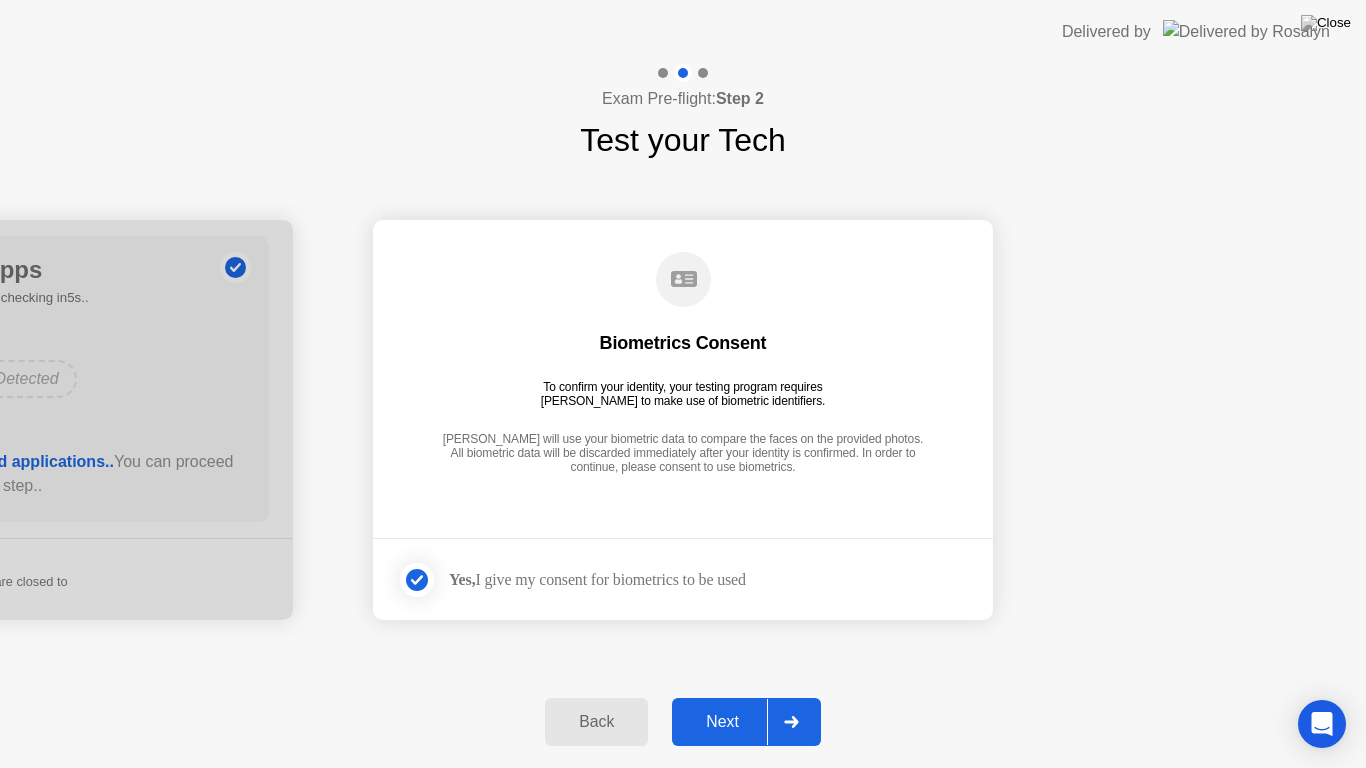 click on "Next" 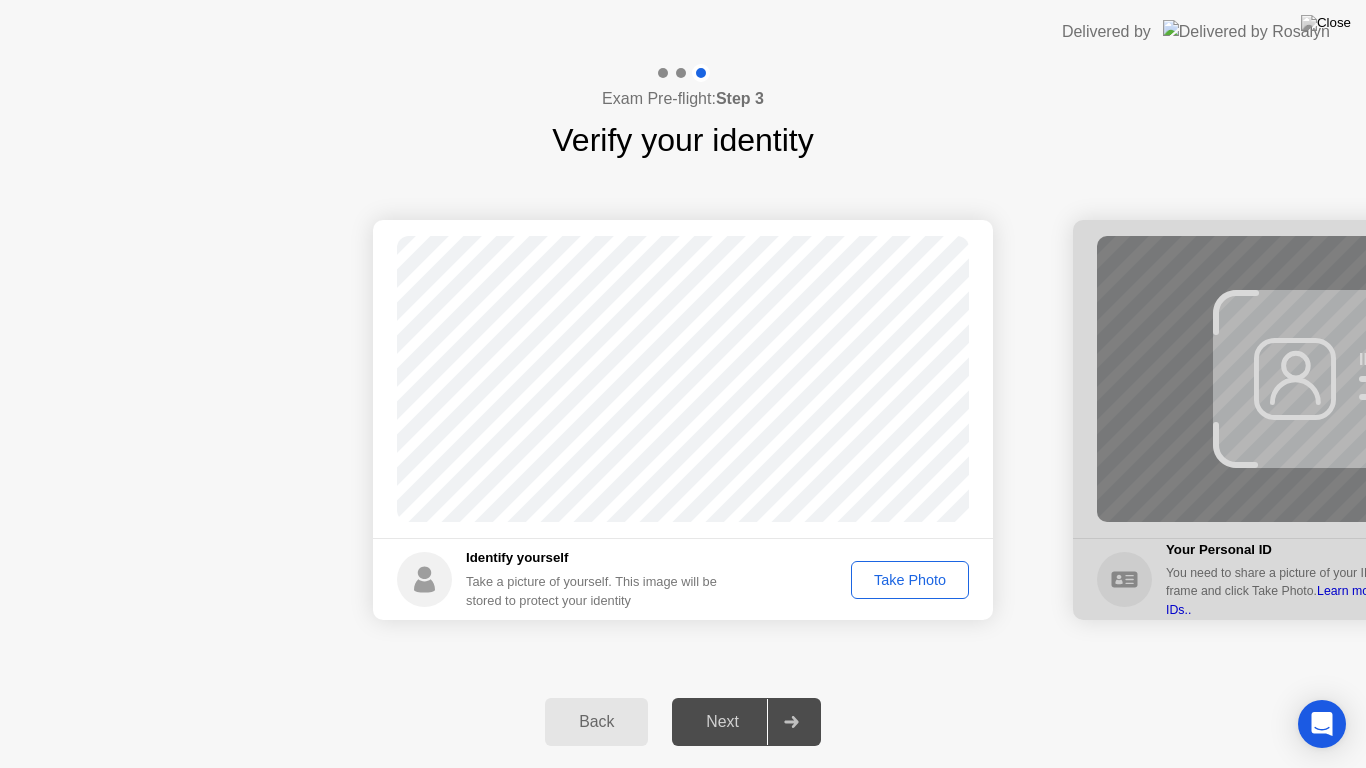 click on "Take Photo" 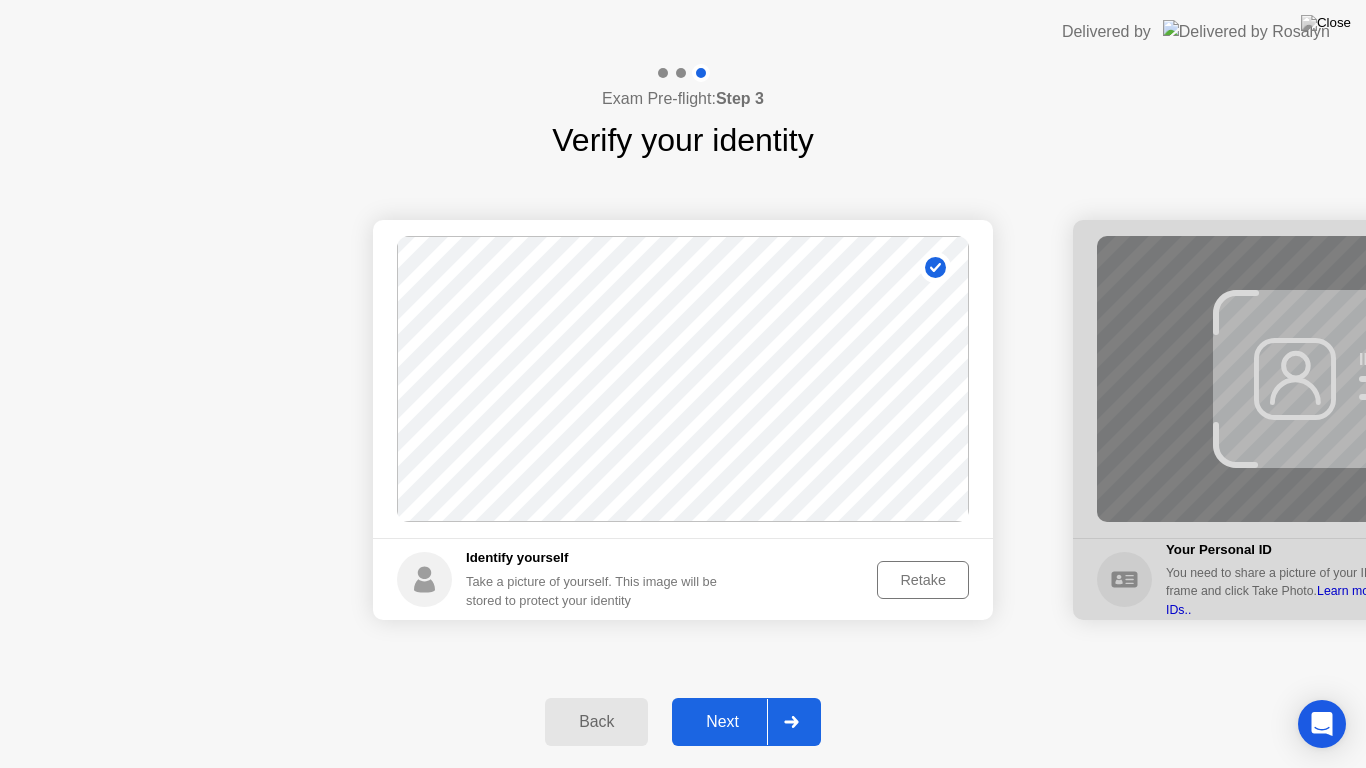 click on "Retake" 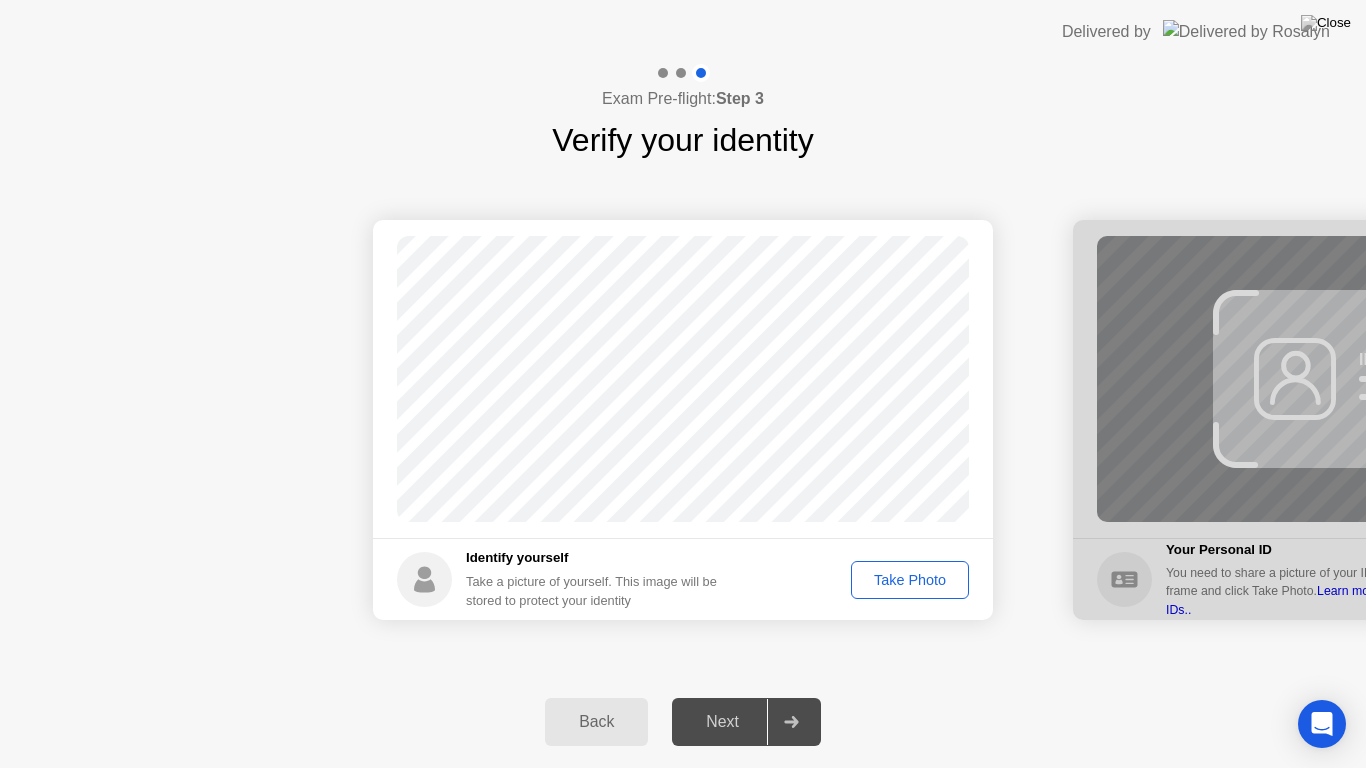 click on "Take Photo" 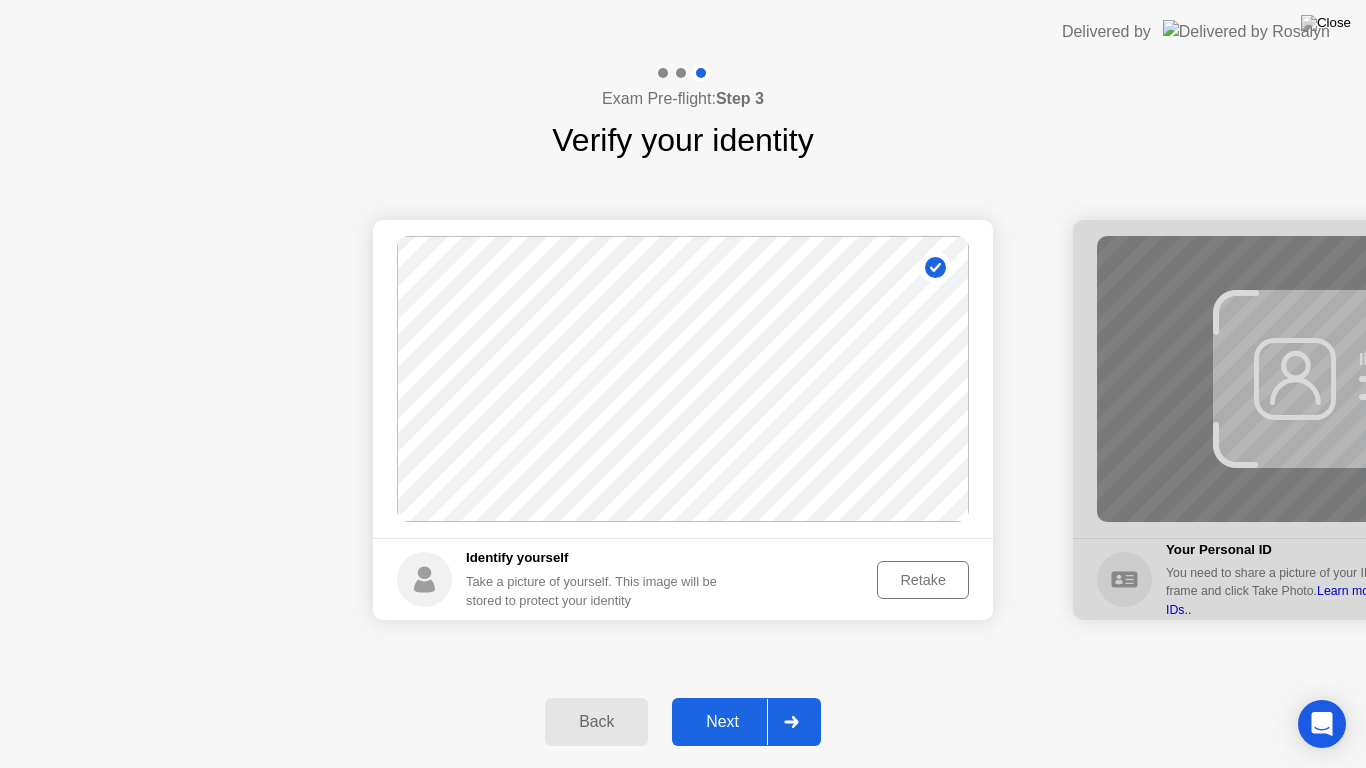 click on "Next" 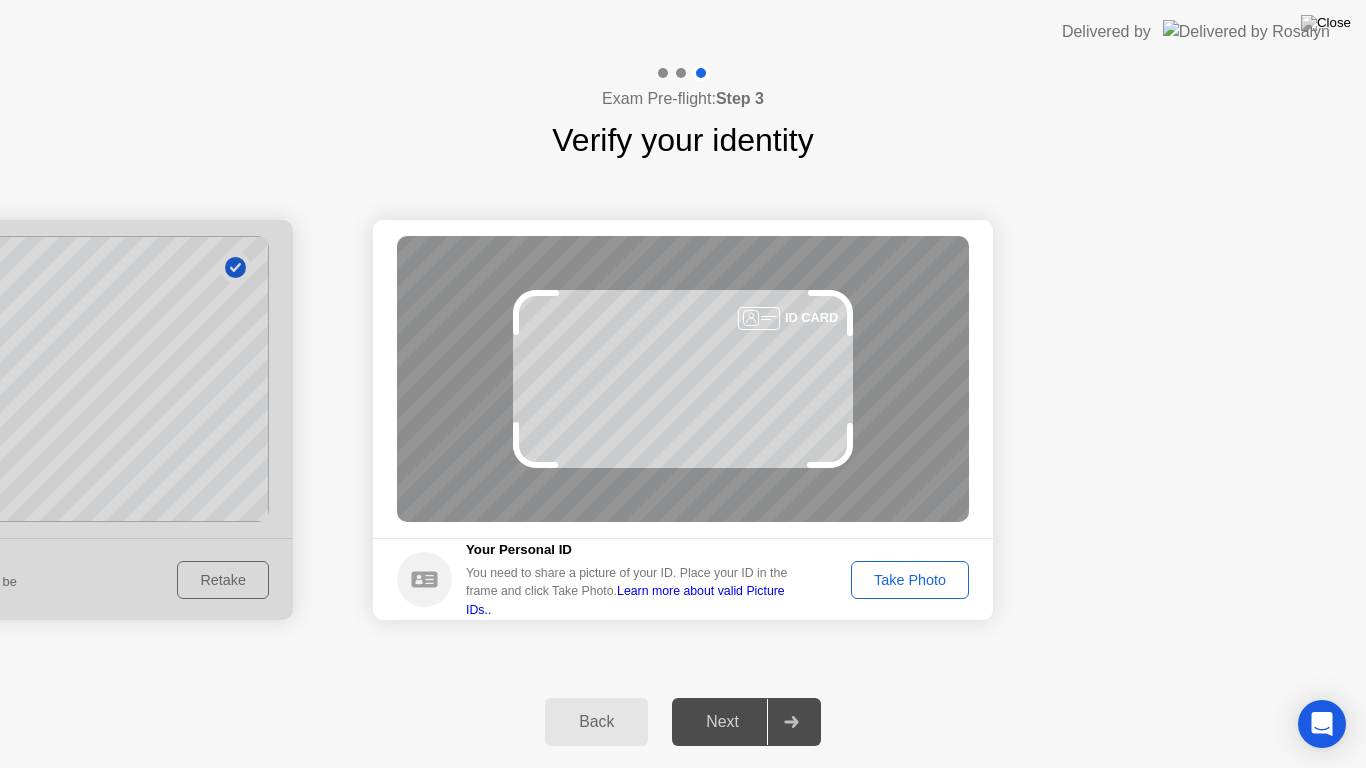 click on "Take Photo" 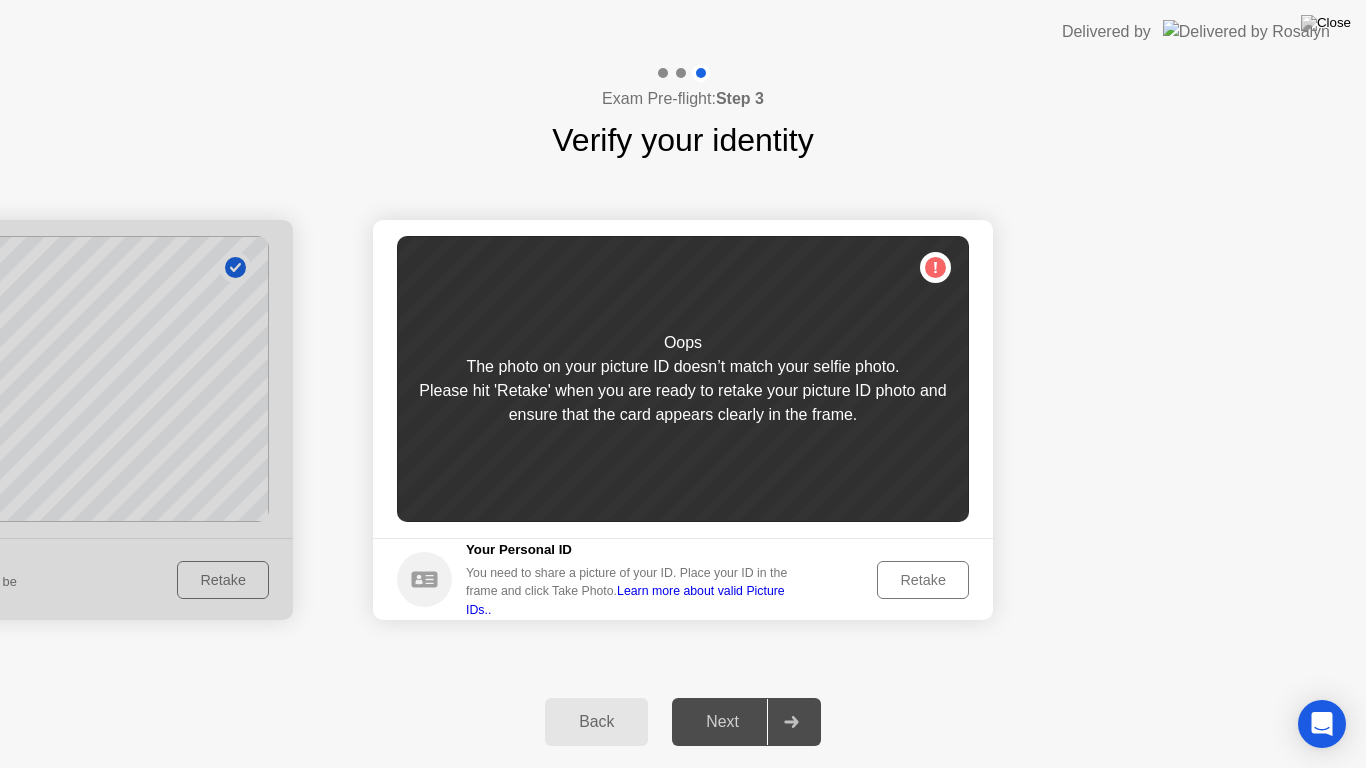 click on "Retake" 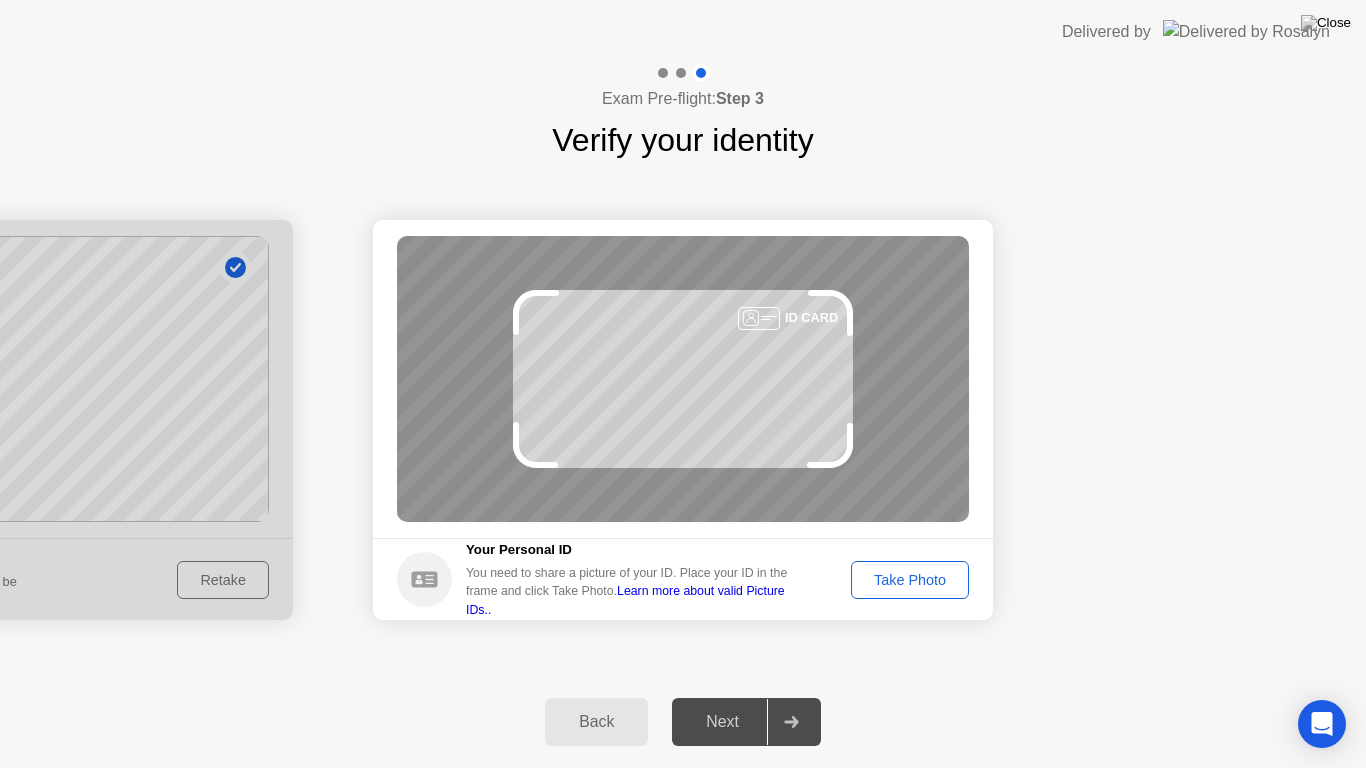 click on "Back" 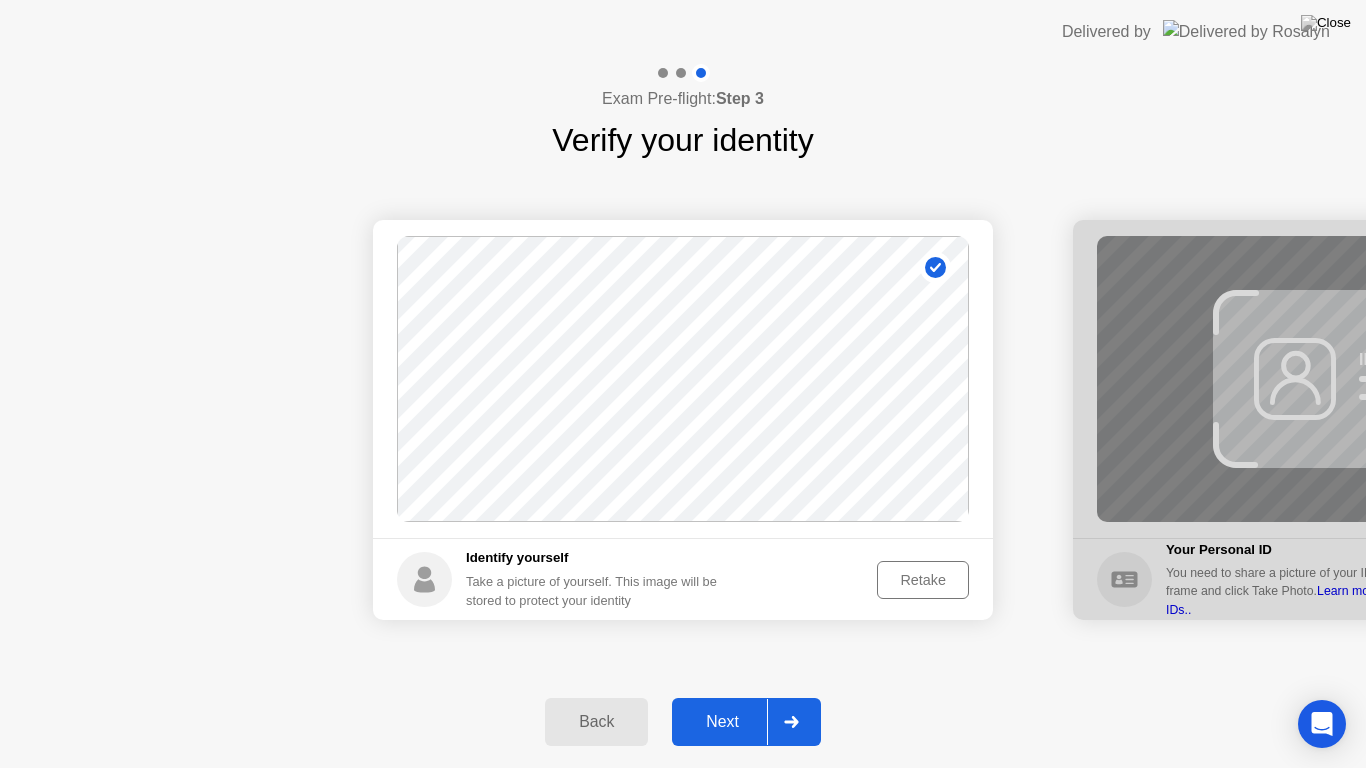 click on "Retake" 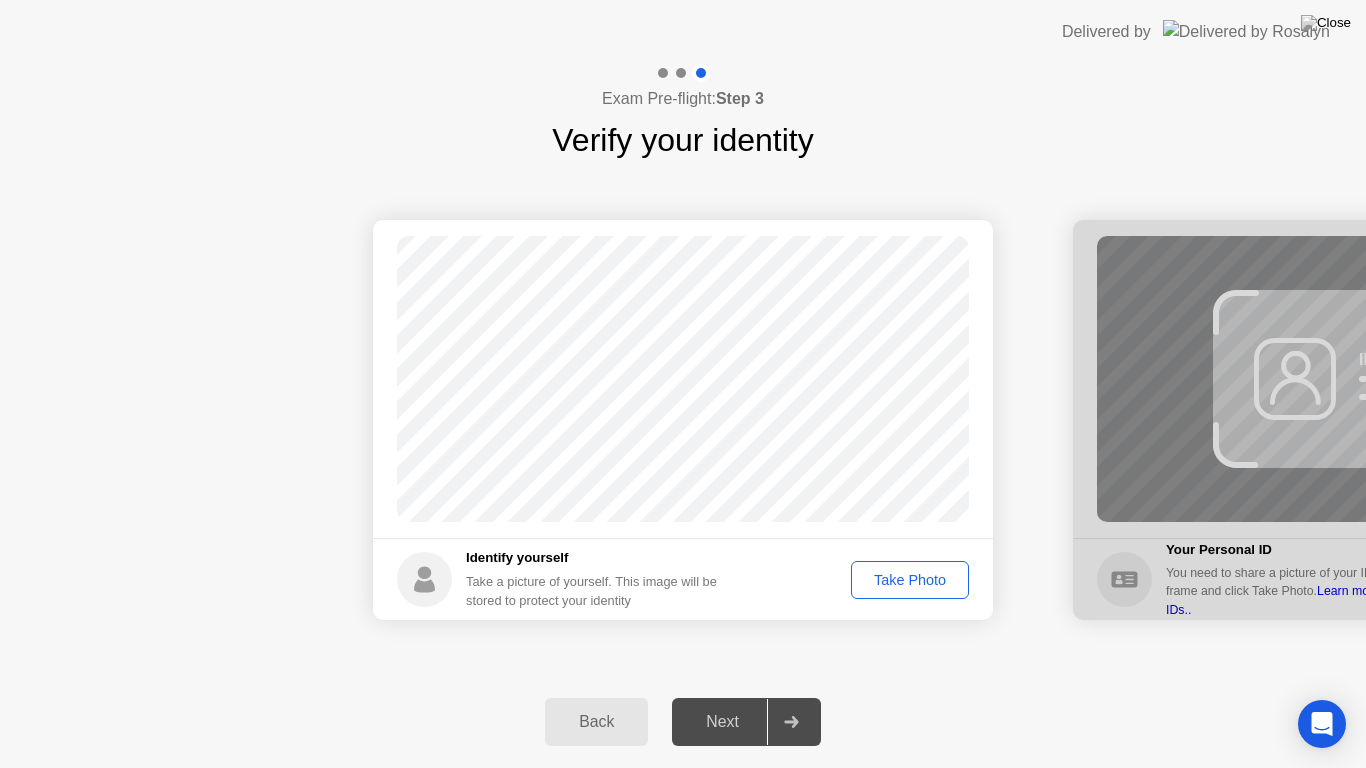 click on "Take Photo" 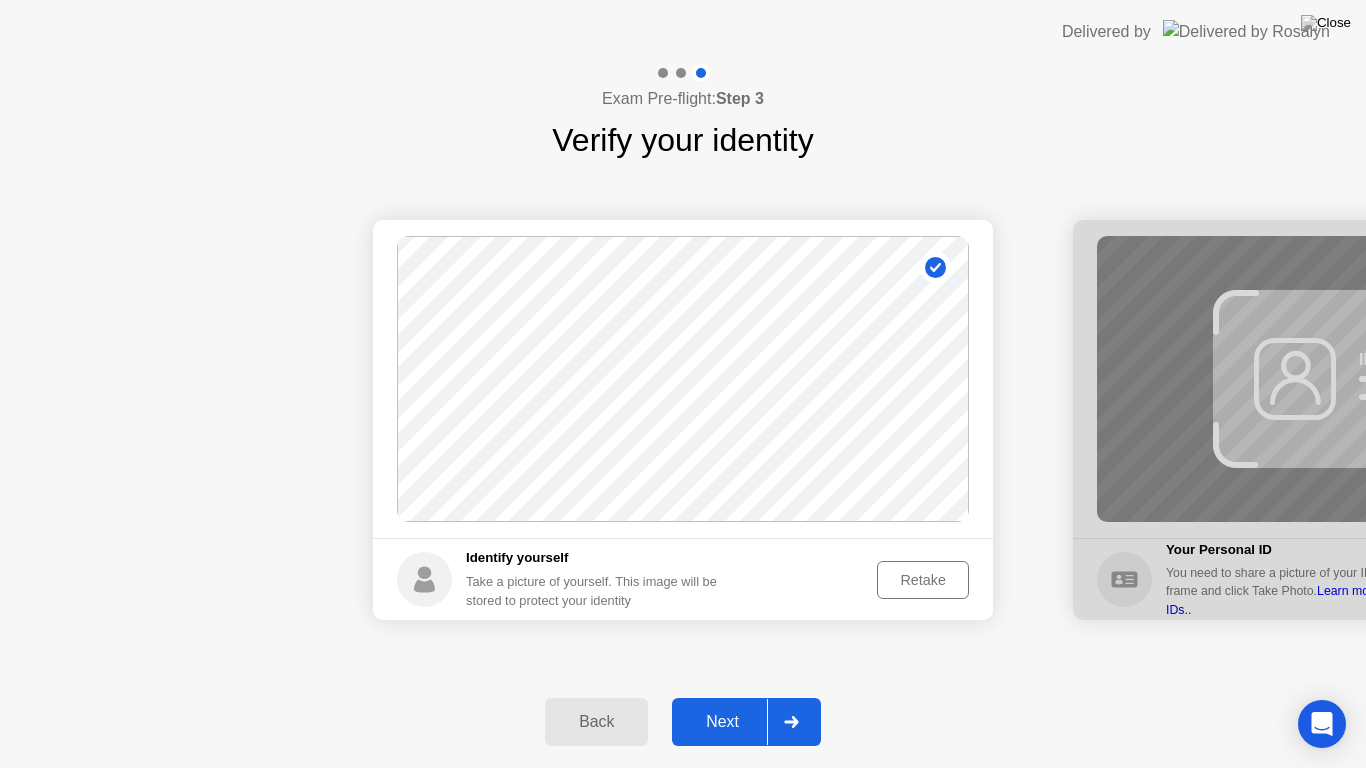 click on "Next" 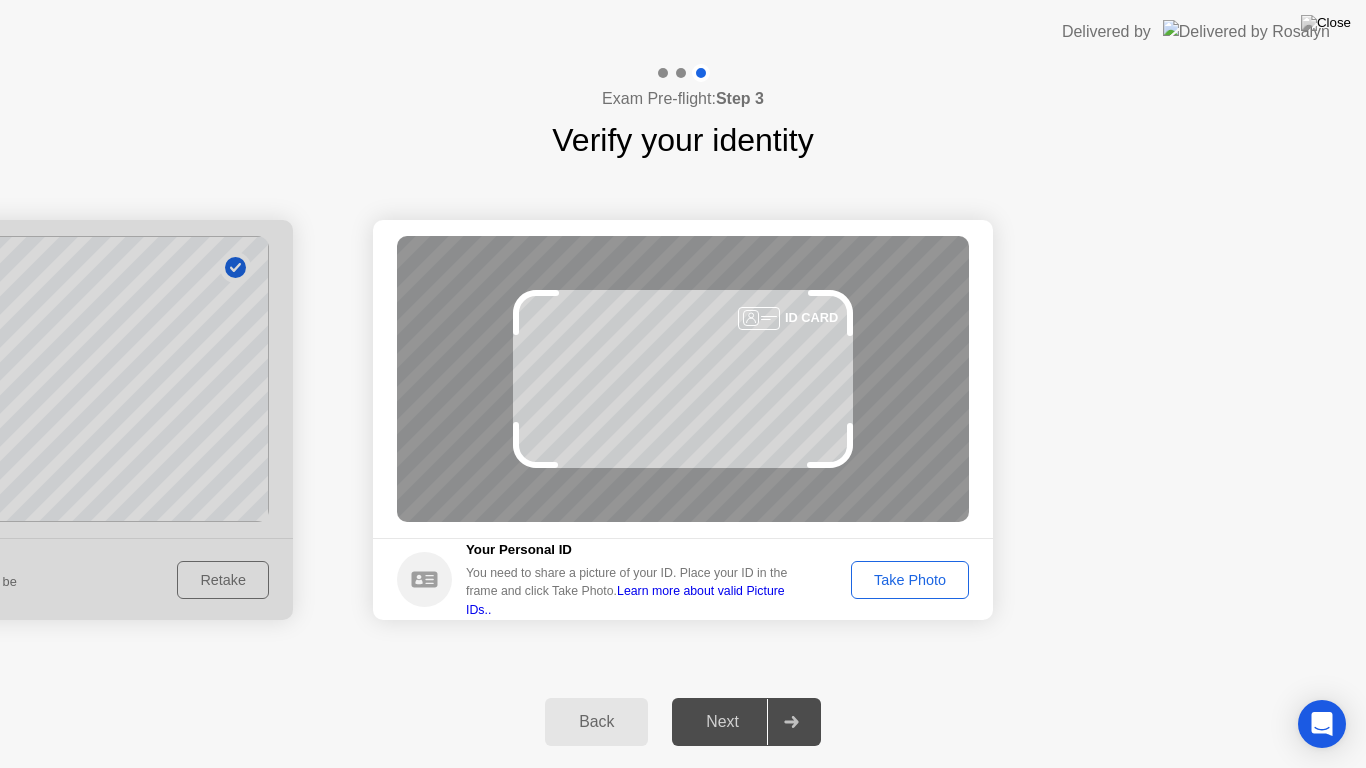 click on "Take Photo" 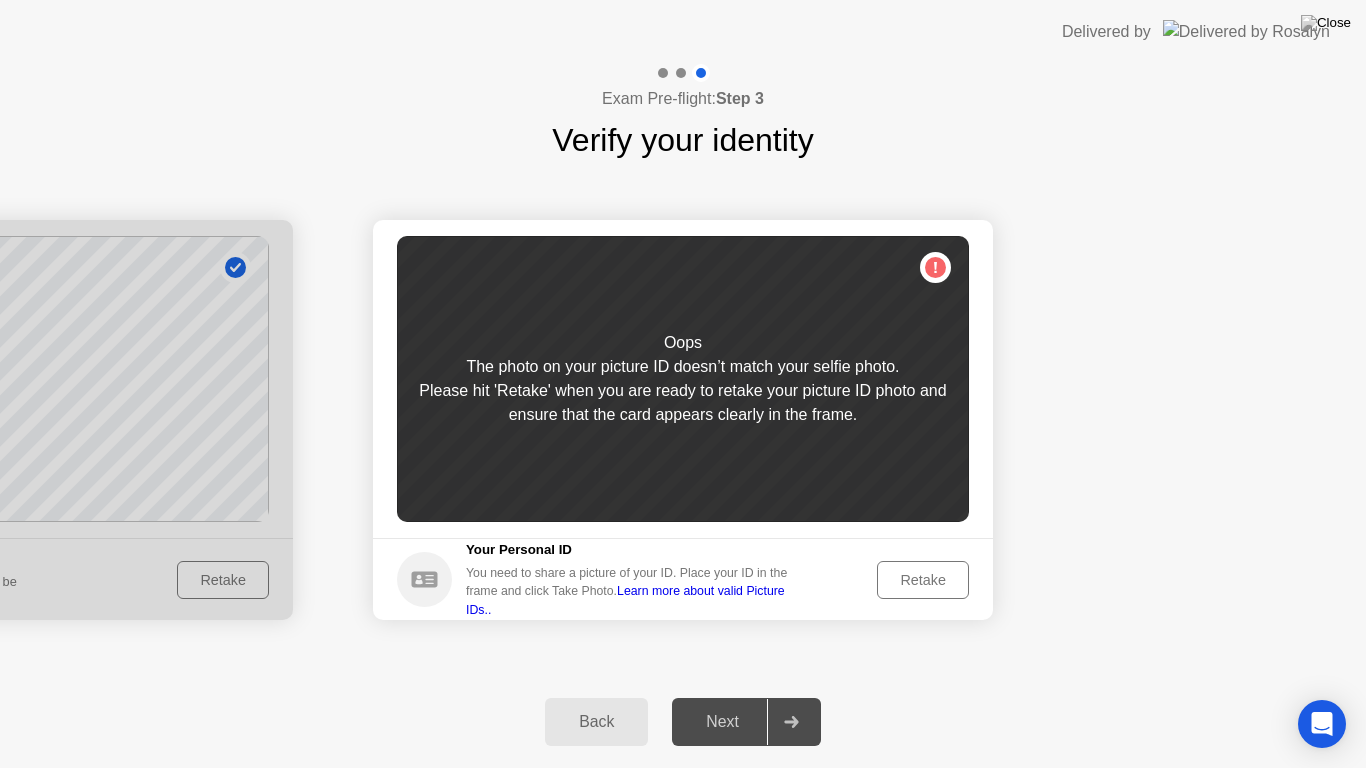 click on "Retake" 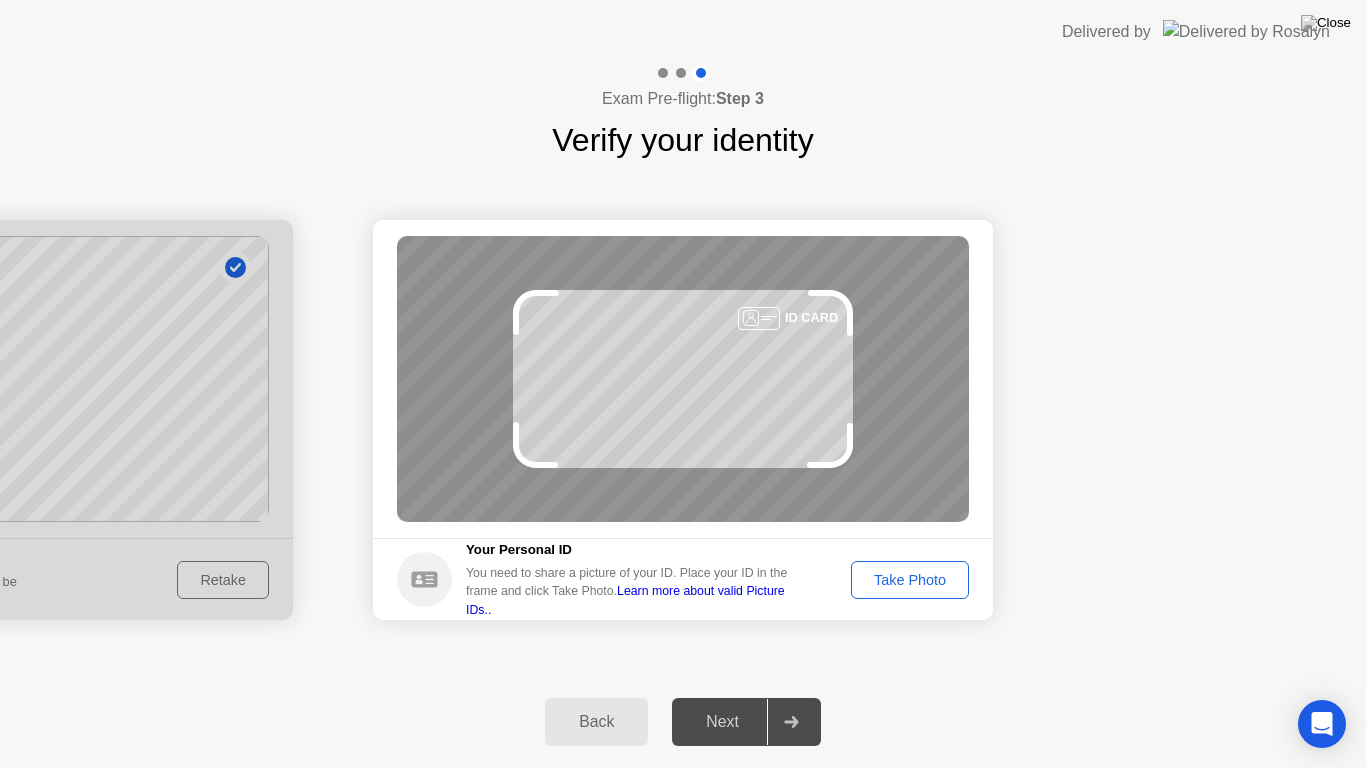 click on "Take Photo" 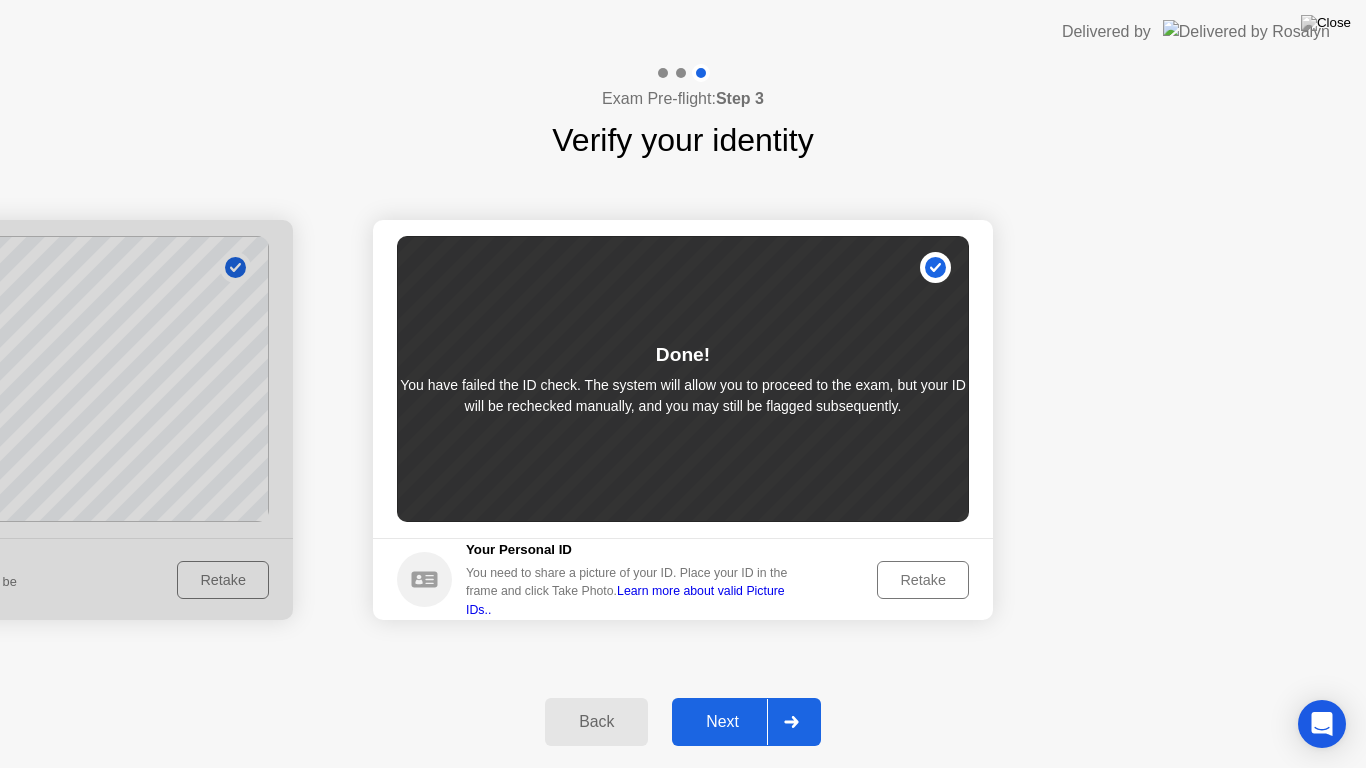 click on "Next" 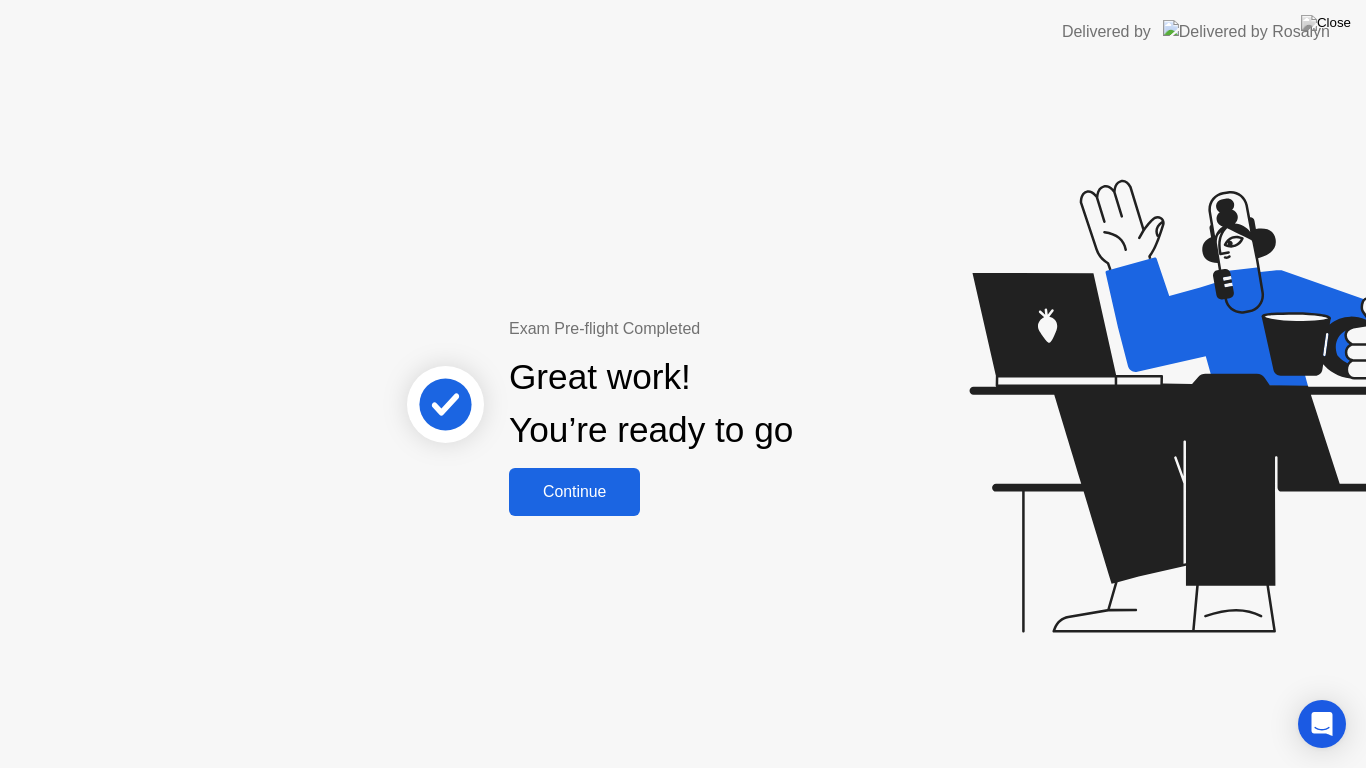 click on "Continue" 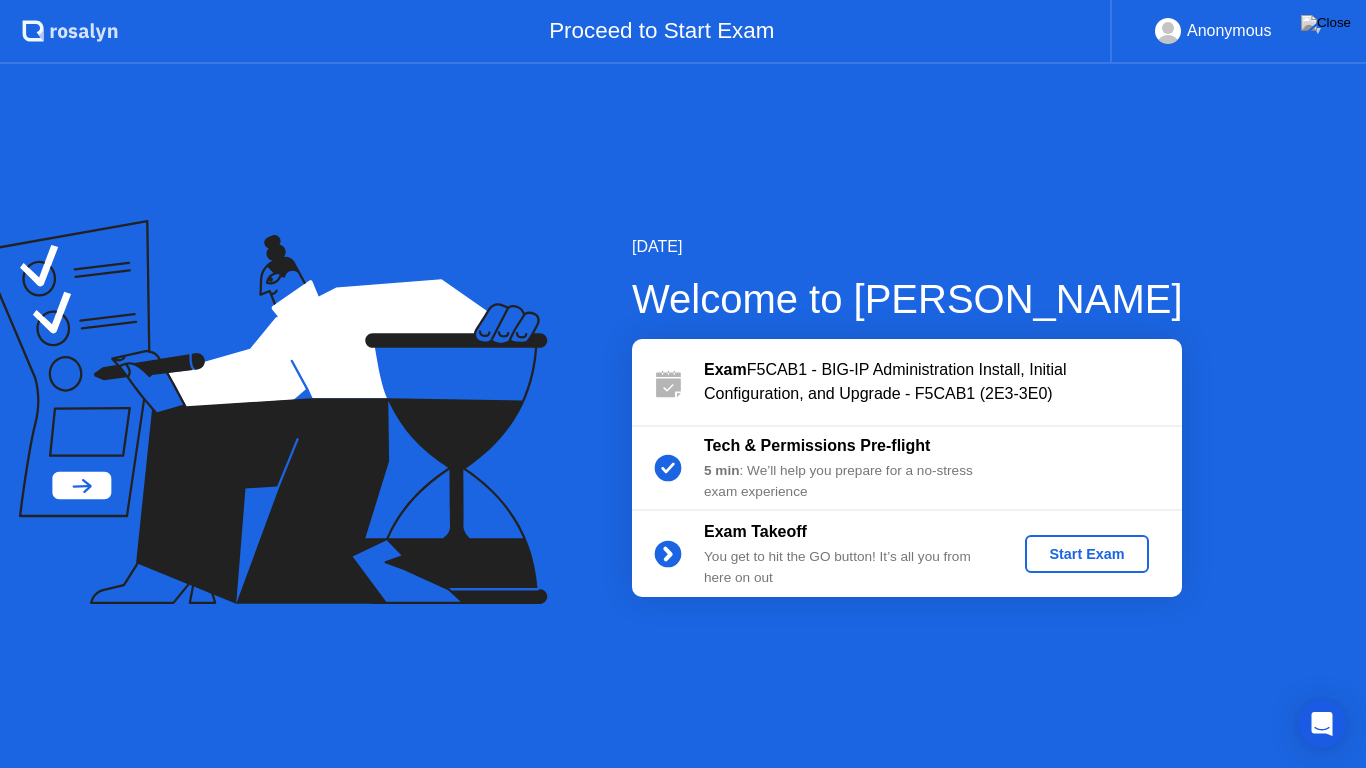 click on "Start Exam" 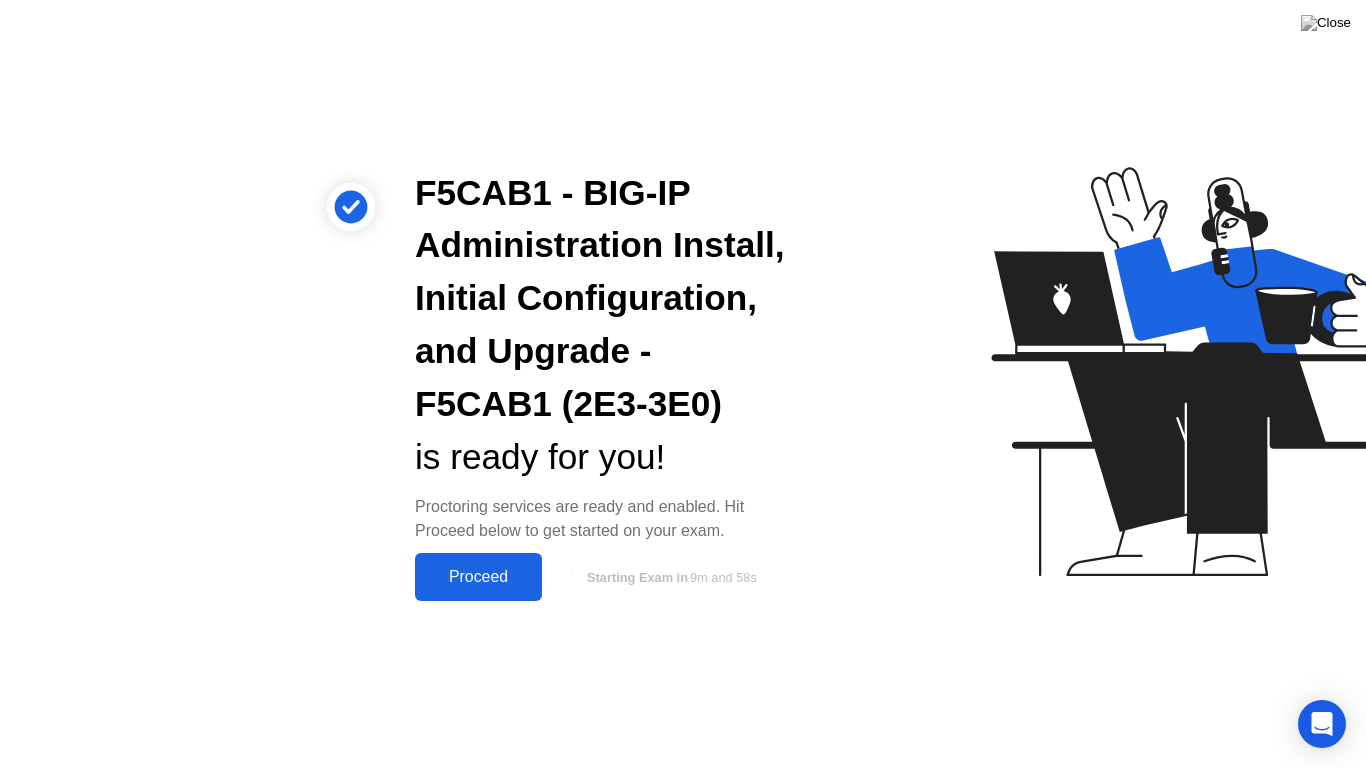 click on "Proceed" 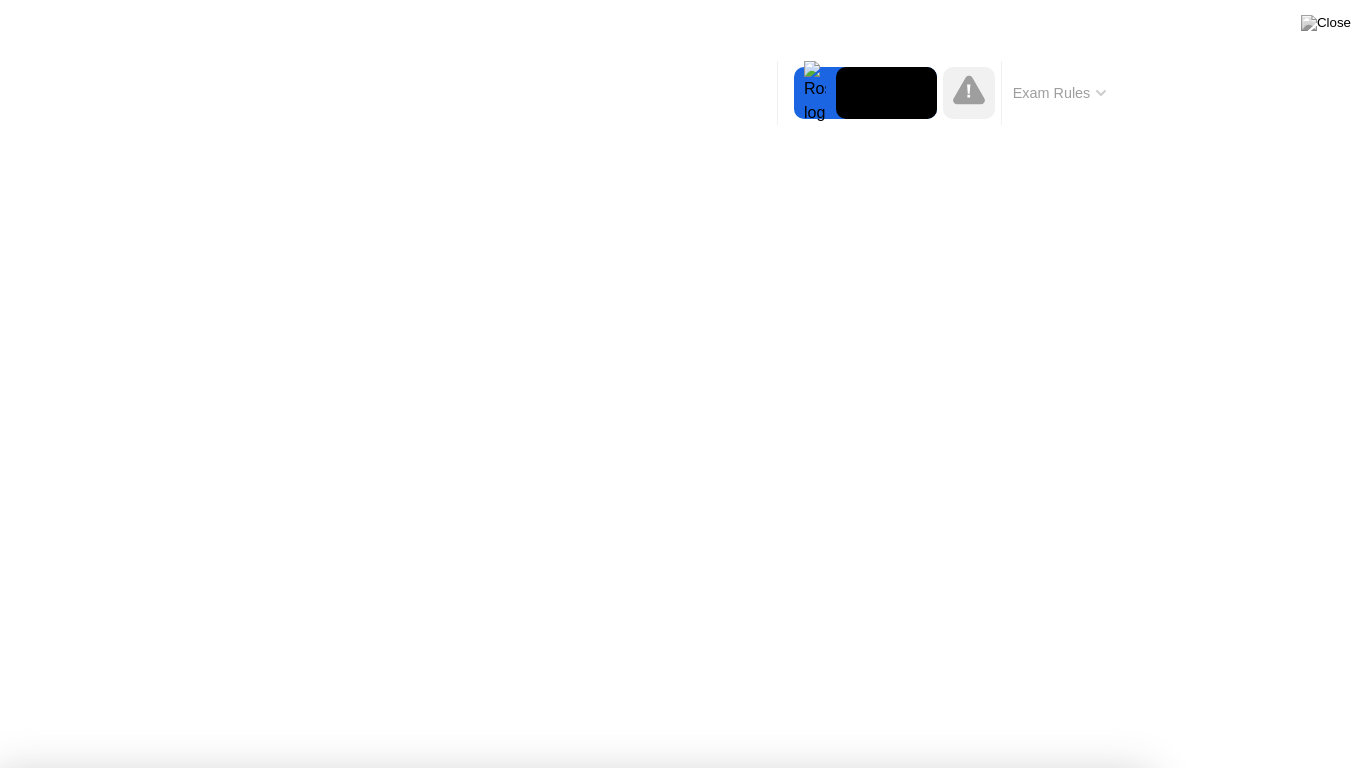 click on "Got it!" at bounding box center [672, 1326] 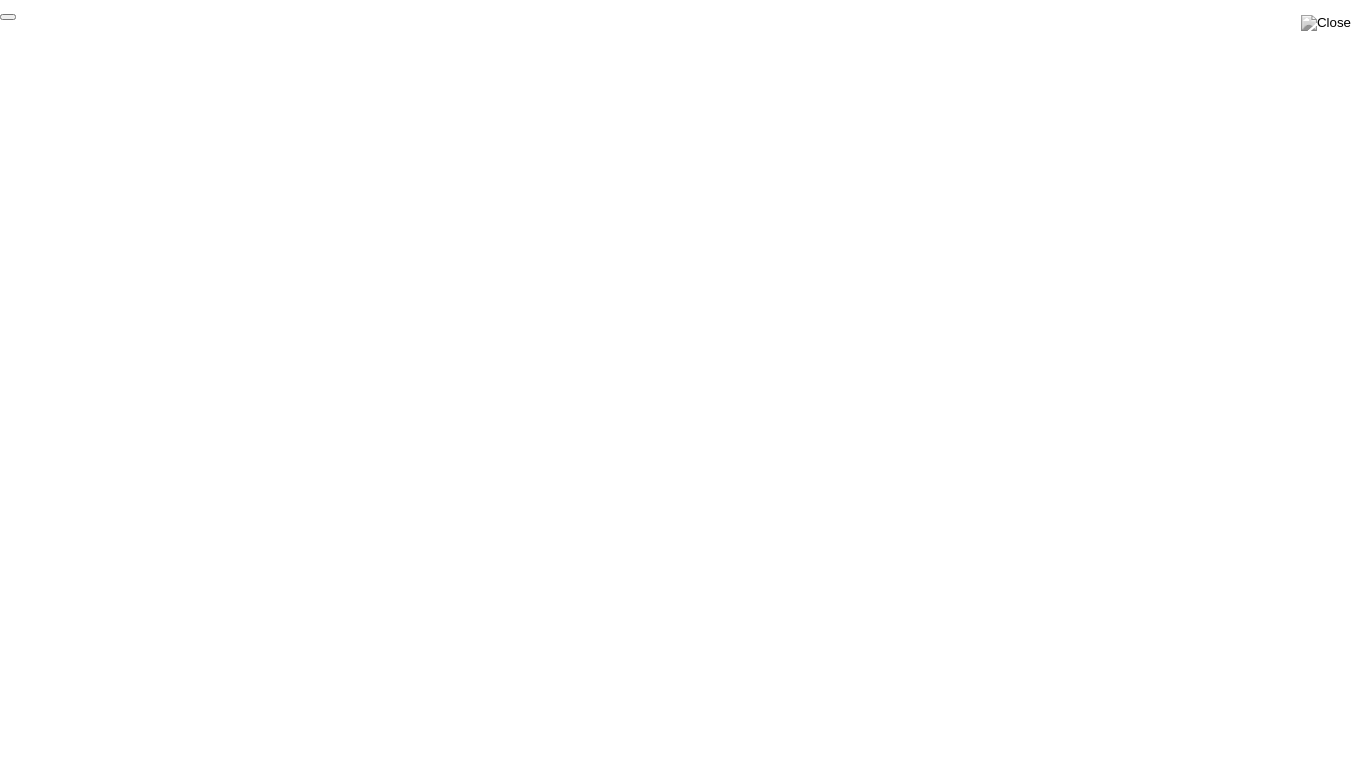 click on "End Proctoring Session" 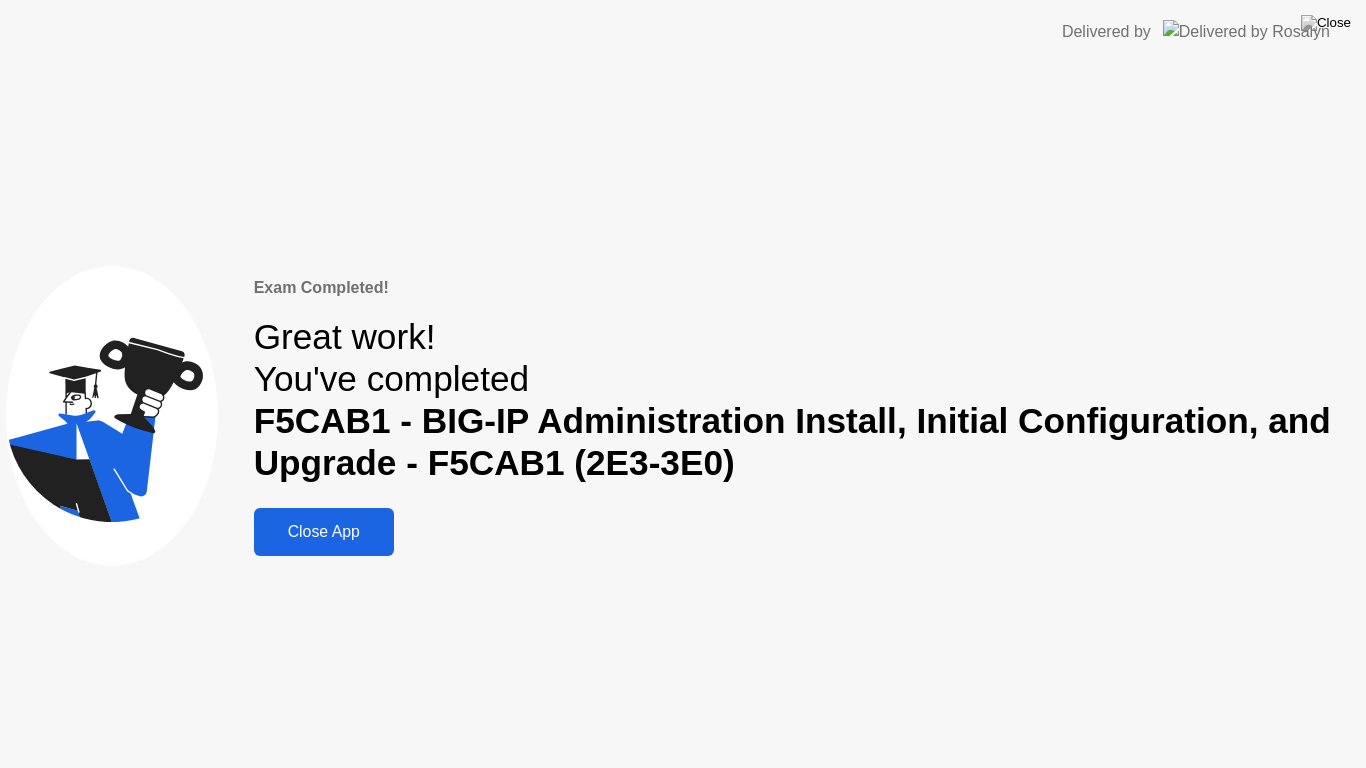 click on "Close App" 